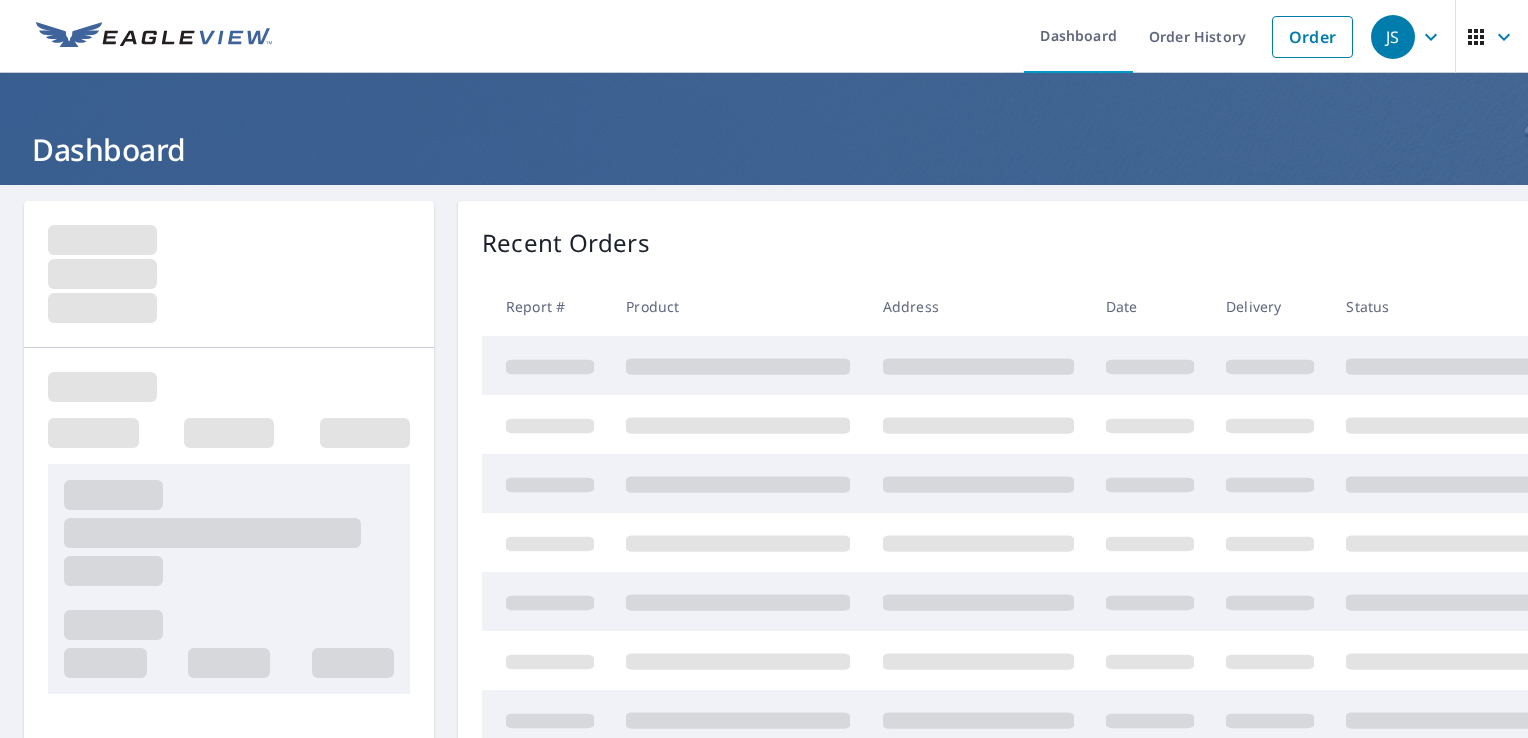 scroll, scrollTop: 0, scrollLeft: 0, axis: both 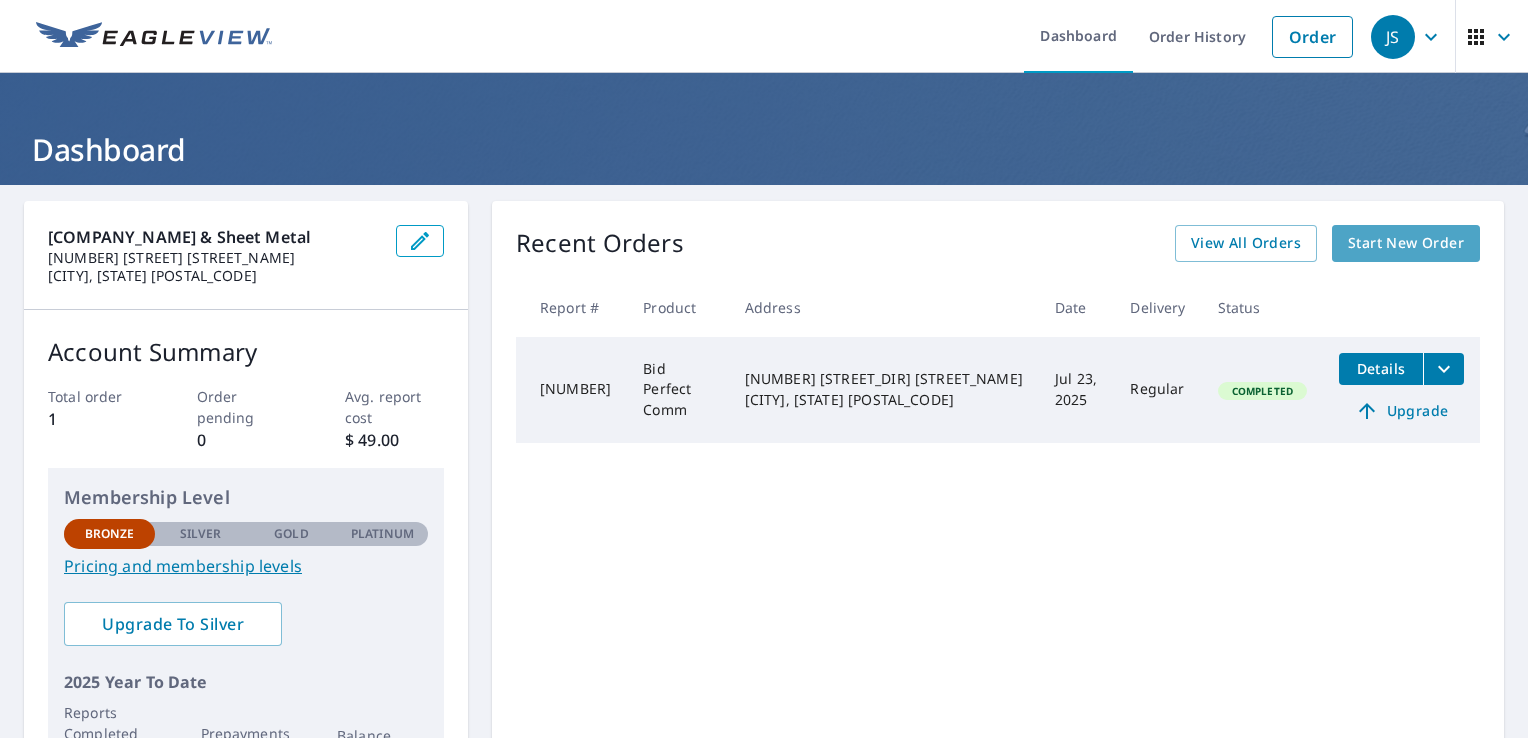 click on "Start New Order" at bounding box center (1406, 243) 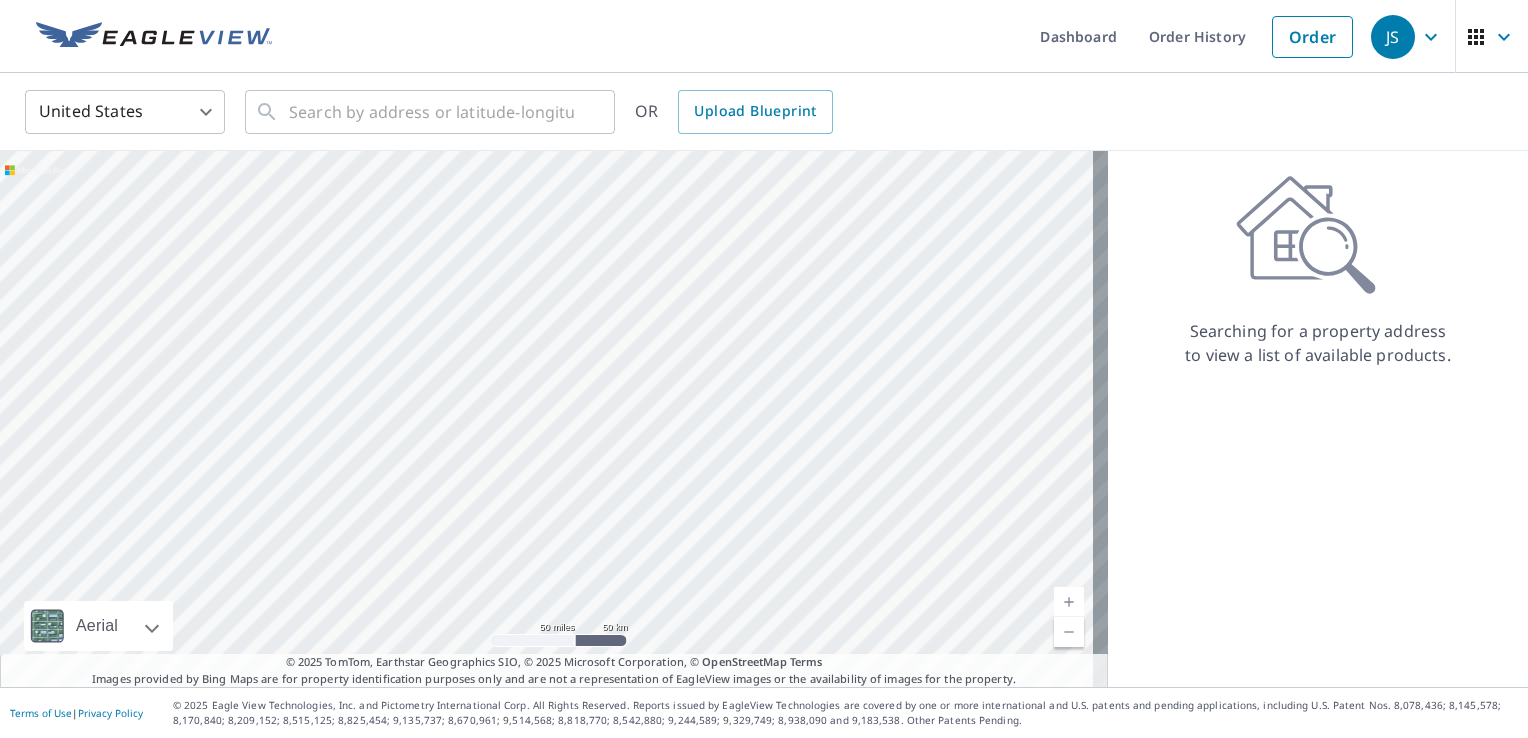 drag, startPoint x: 621, startPoint y: 356, endPoint x: 693, endPoint y: 426, distance: 100.41912 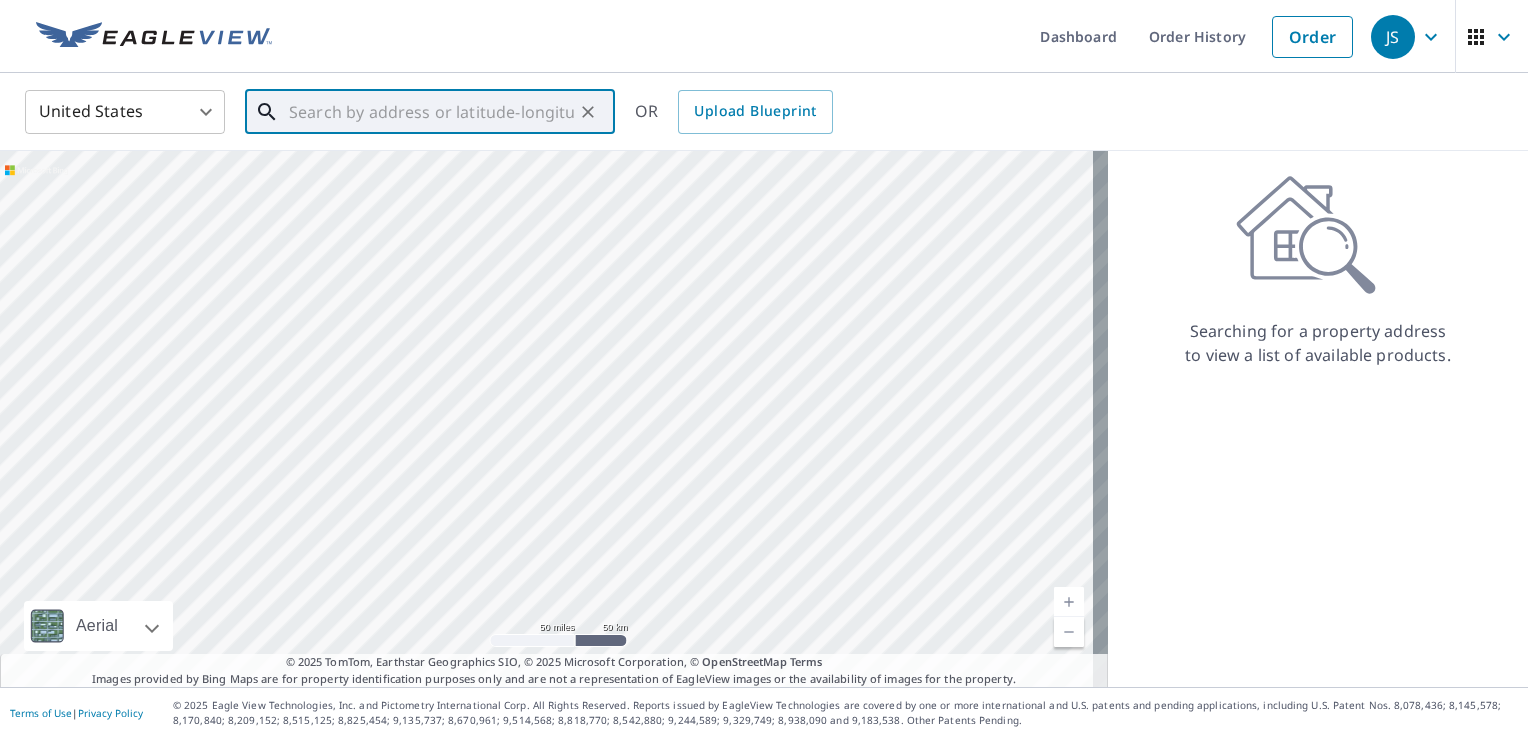 click at bounding box center [431, 112] 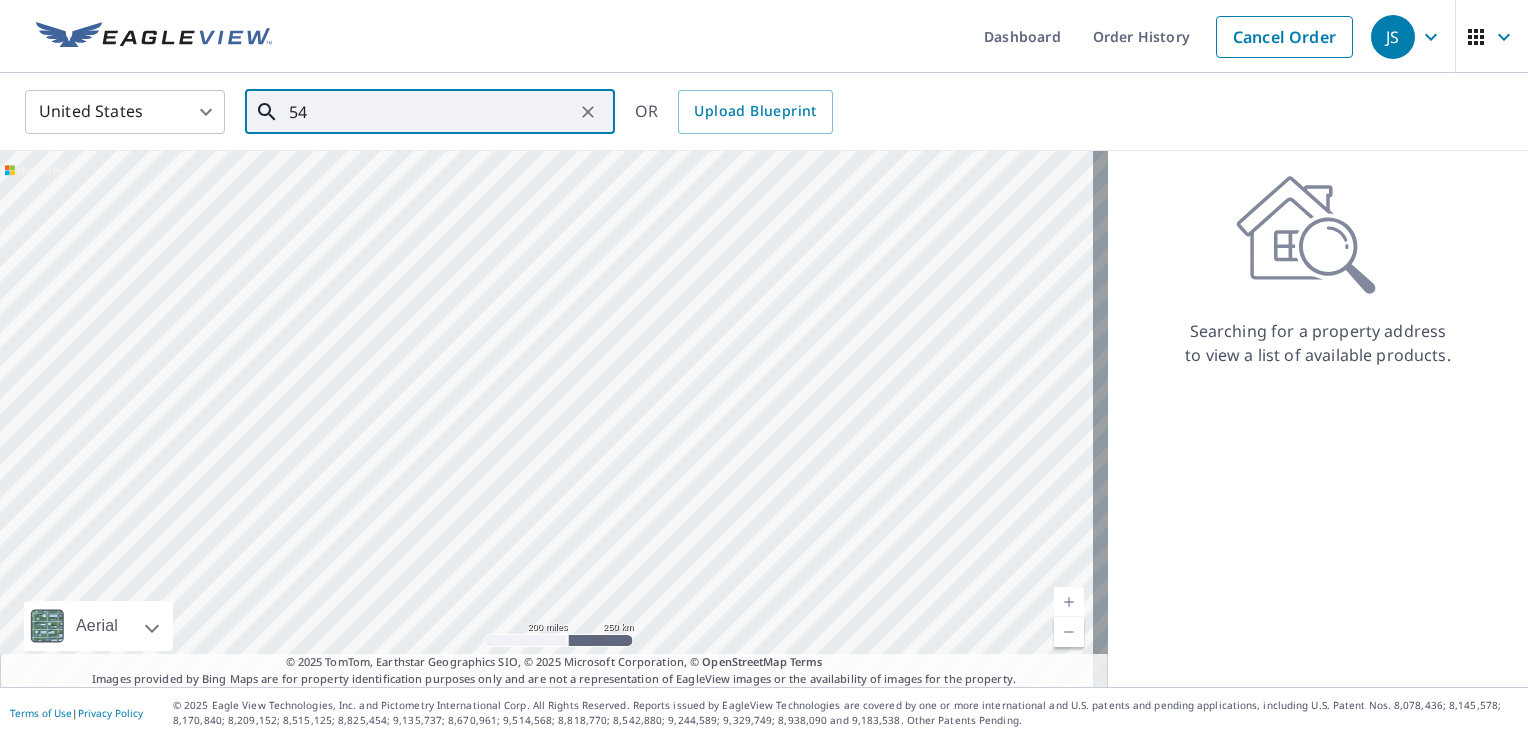type on "5" 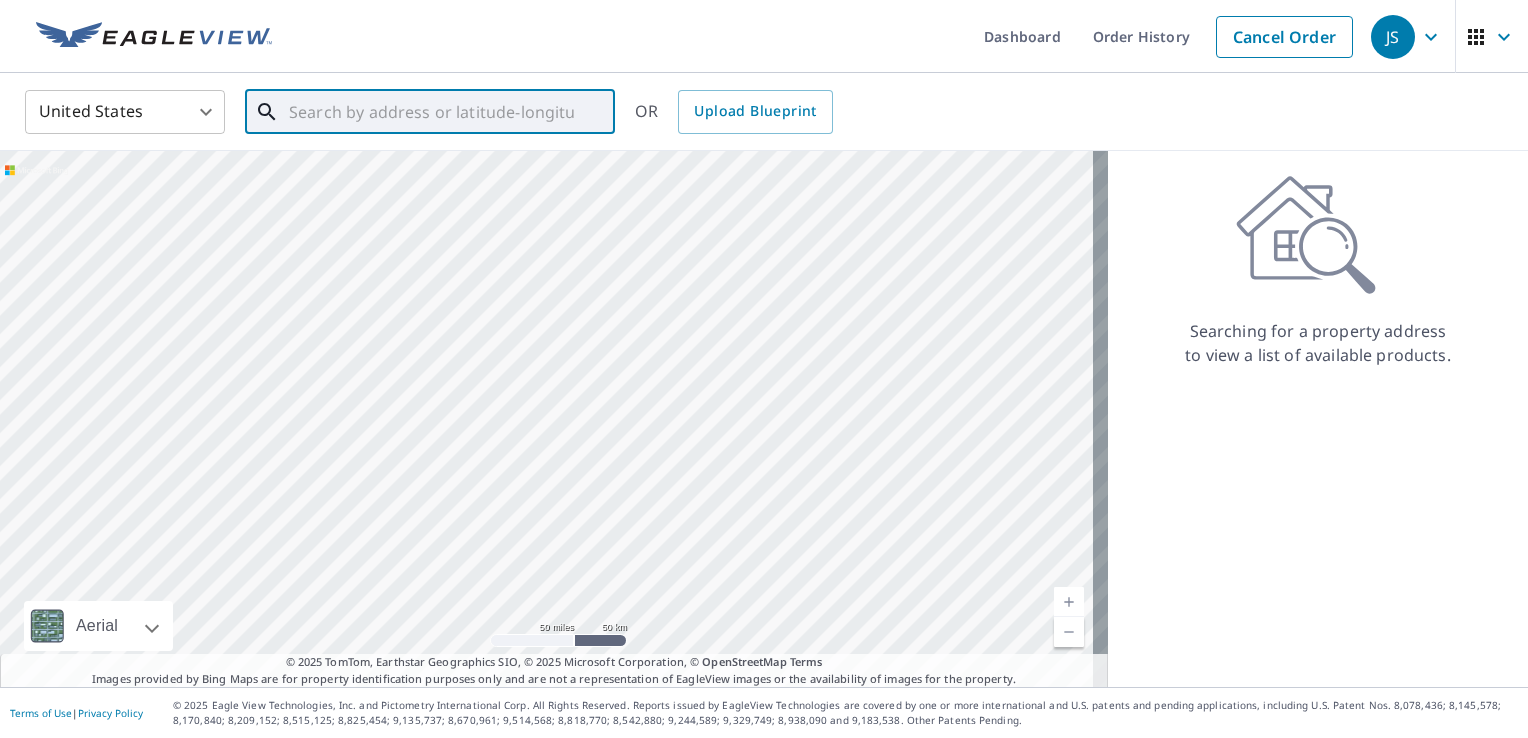 drag, startPoint x: 700, startPoint y: 370, endPoint x: 599, endPoint y: 402, distance: 105.9481 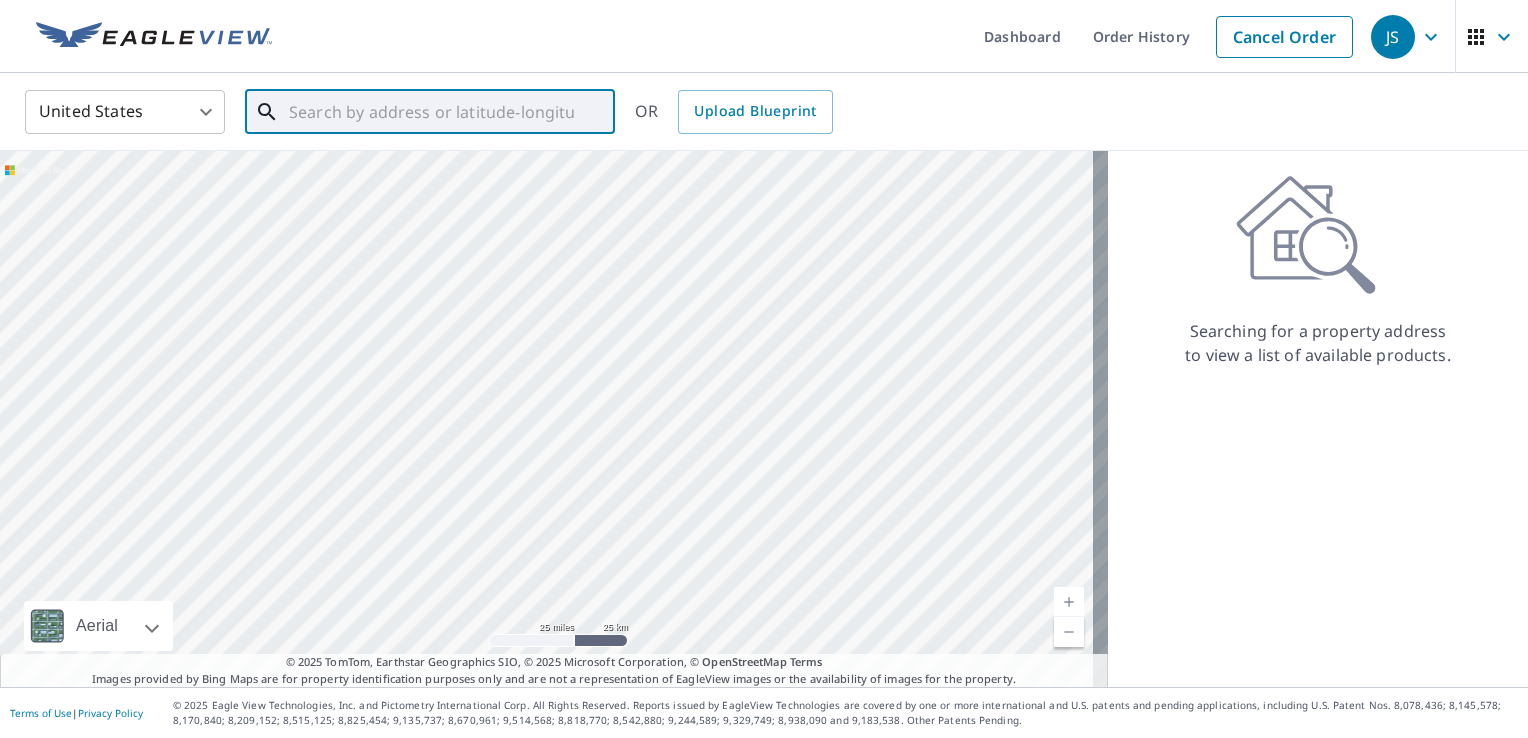 drag, startPoint x: 544, startPoint y: 444, endPoint x: 412, endPoint y: 513, distance: 148.9463 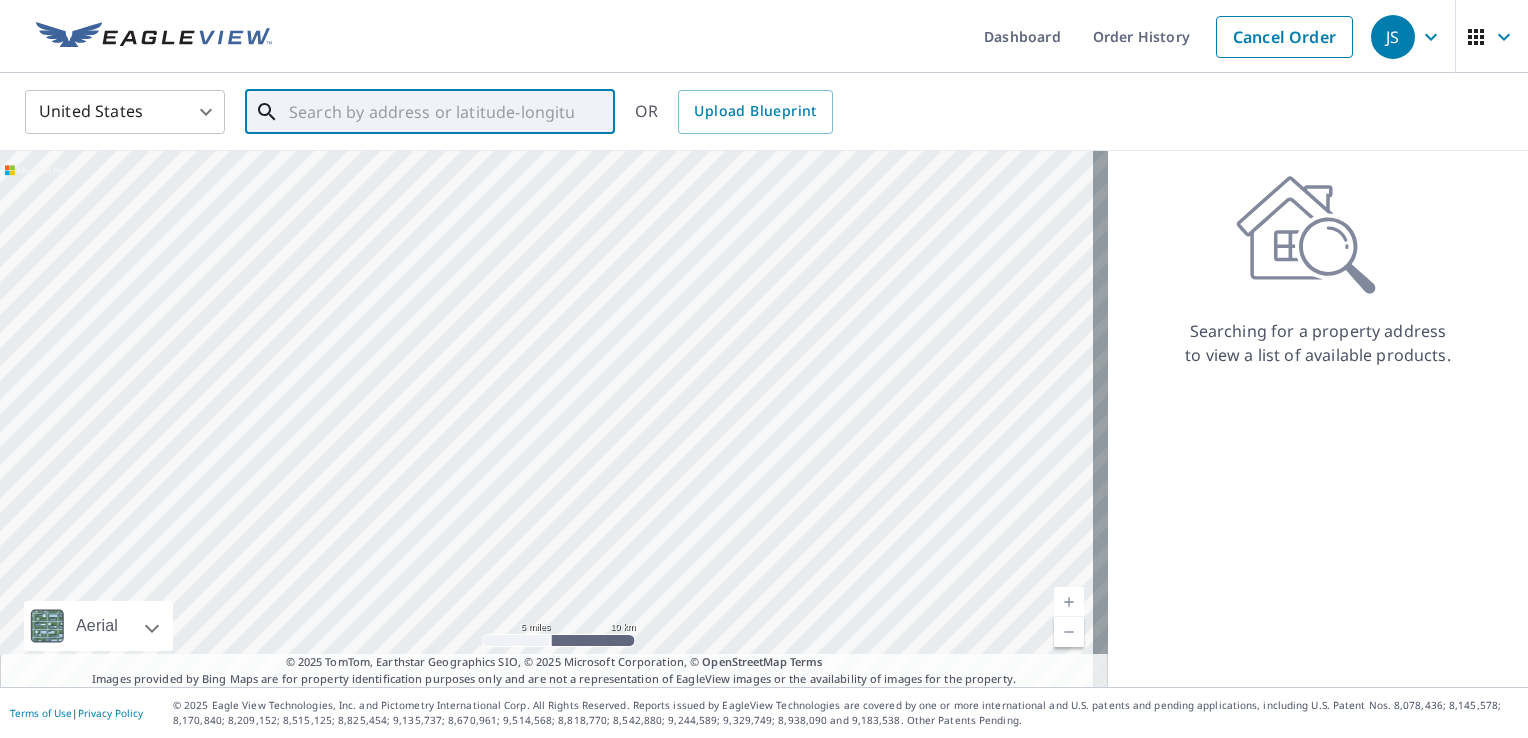 drag, startPoint x: 583, startPoint y: 380, endPoint x: 554, endPoint y: 589, distance: 211.00237 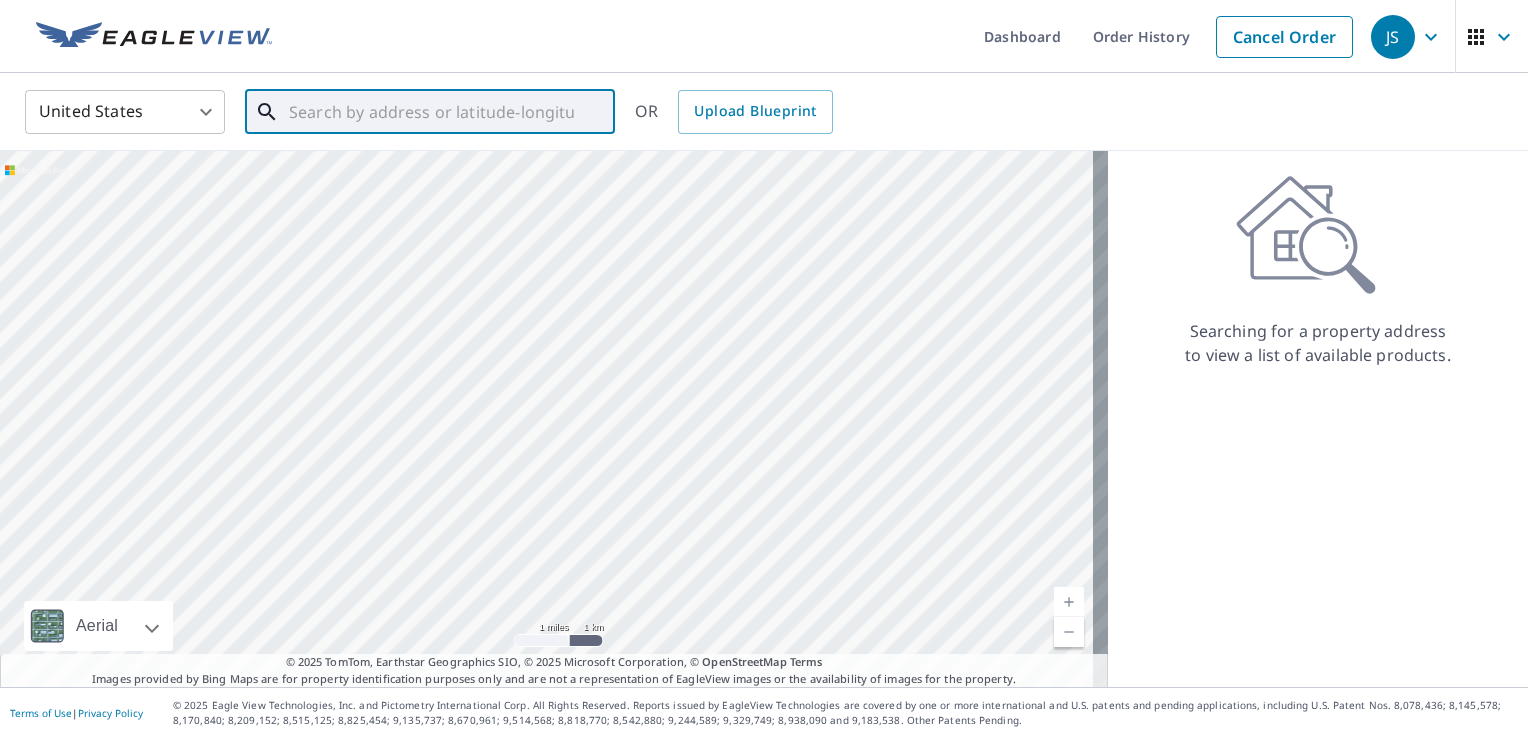 drag, startPoint x: 664, startPoint y: 312, endPoint x: 586, endPoint y: 354, distance: 88.588936 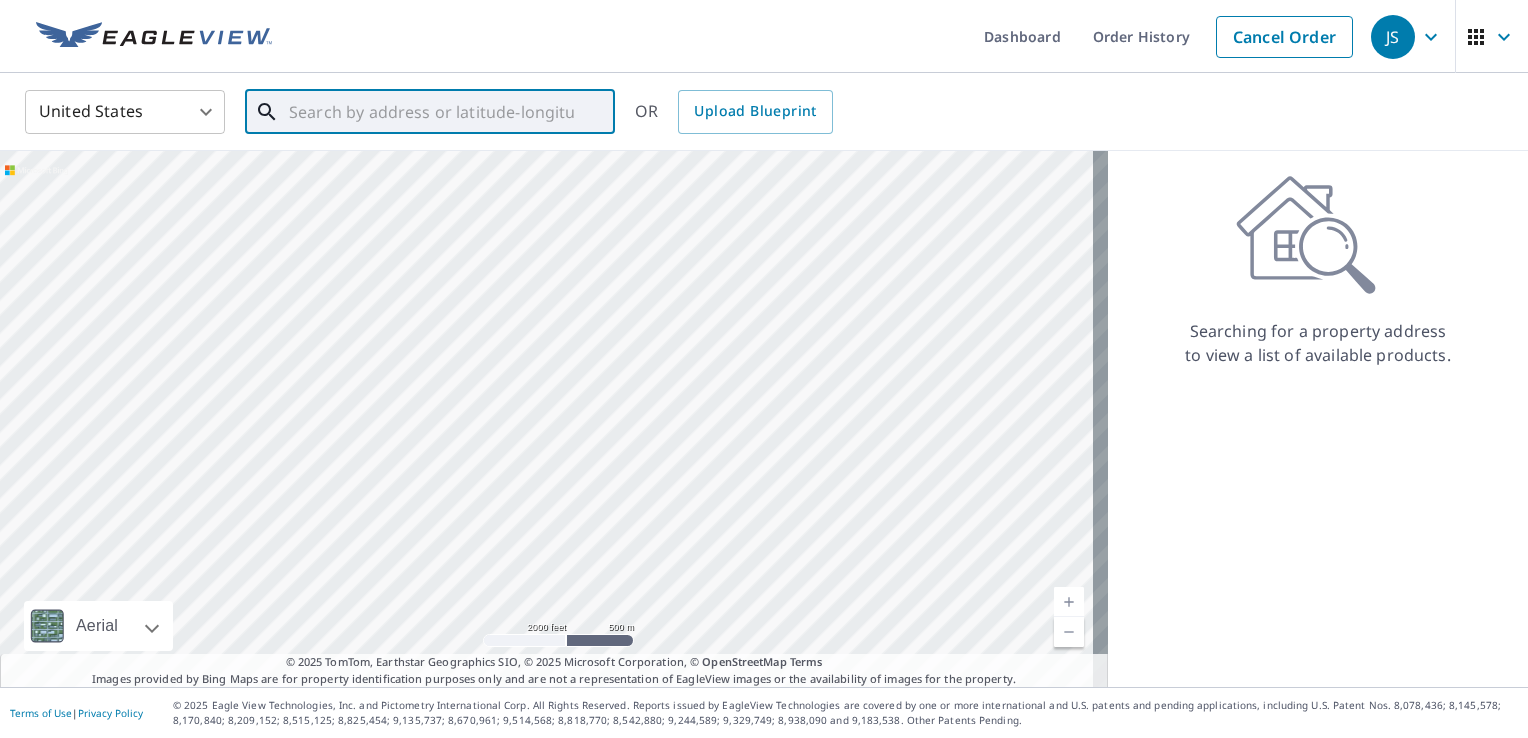 drag, startPoint x: 612, startPoint y: 469, endPoint x: 528, endPoint y: 246, distance: 238.29604 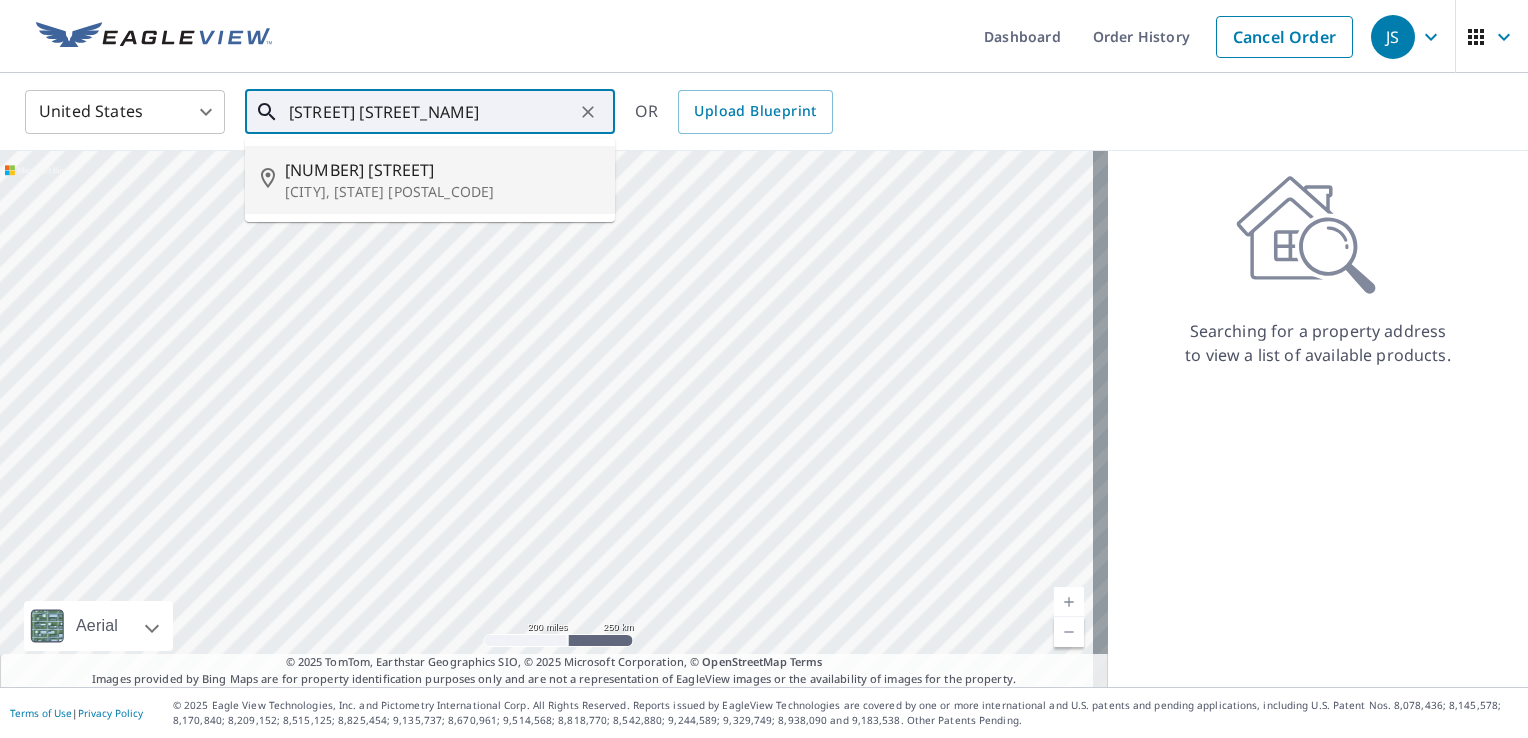 click on "[CITY], [STATE] [POSTAL_CODE]" at bounding box center [442, 192] 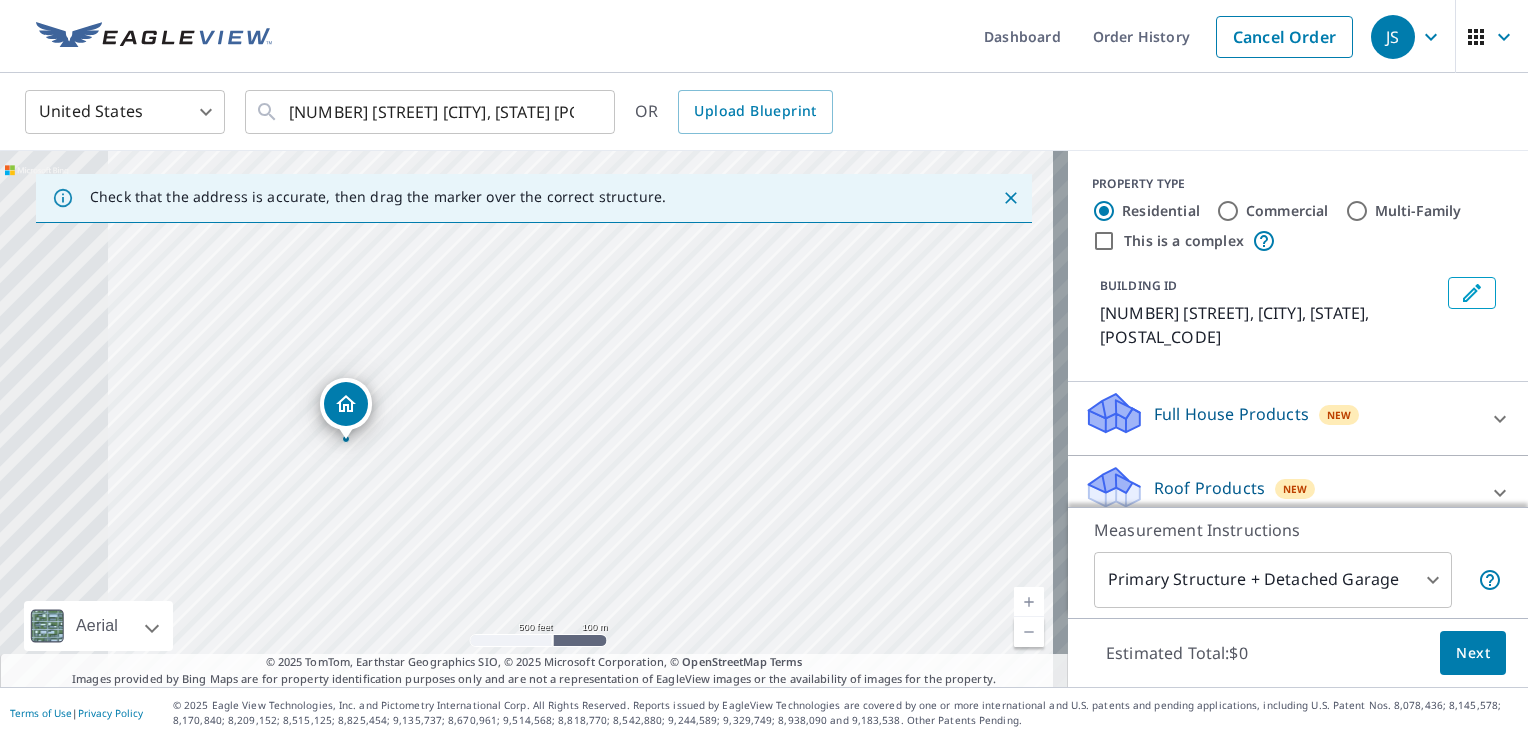 drag, startPoint x: 558, startPoint y: 350, endPoint x: 894, endPoint y: 318, distance: 337.52036 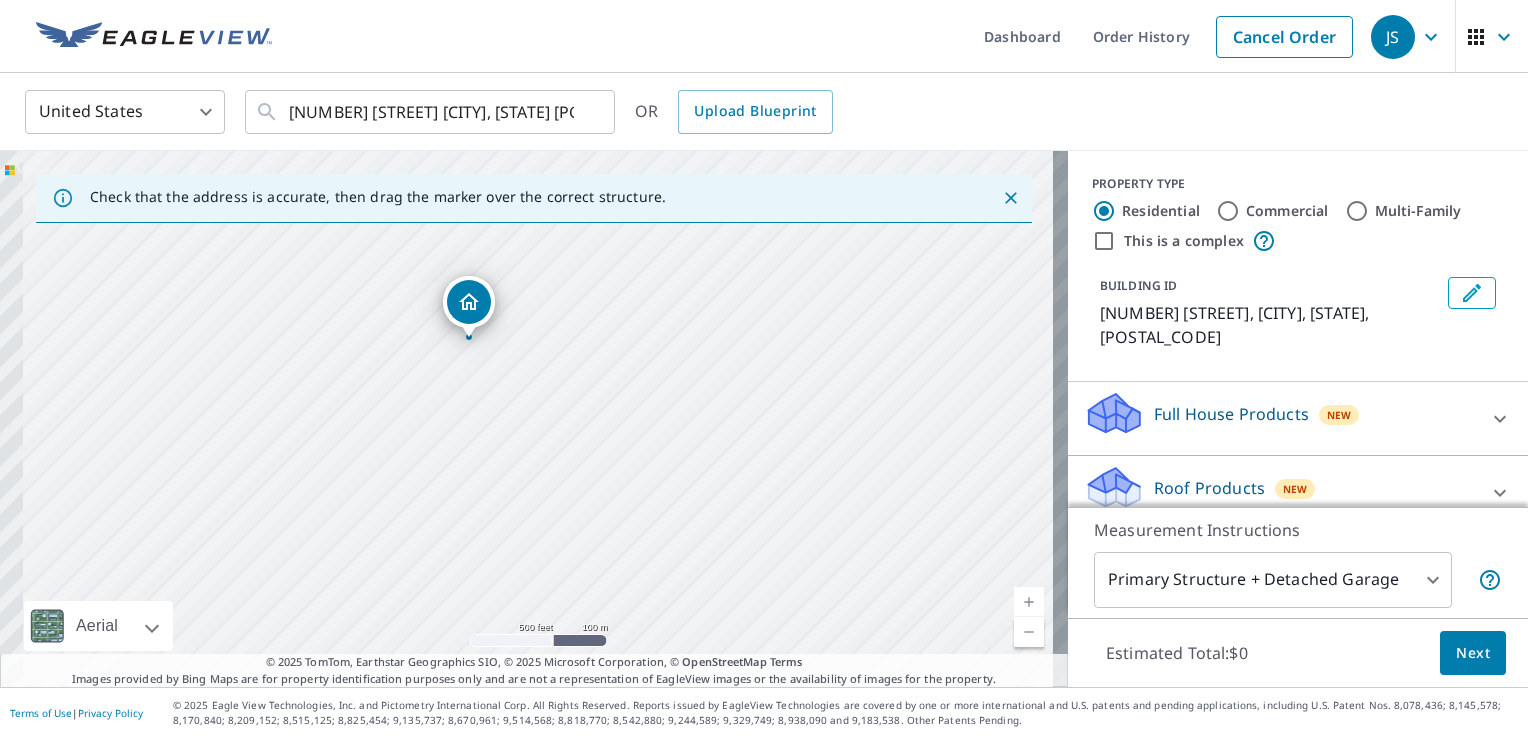 drag, startPoint x: 607, startPoint y: 364, endPoint x: 639, endPoint y: 338, distance: 41.231056 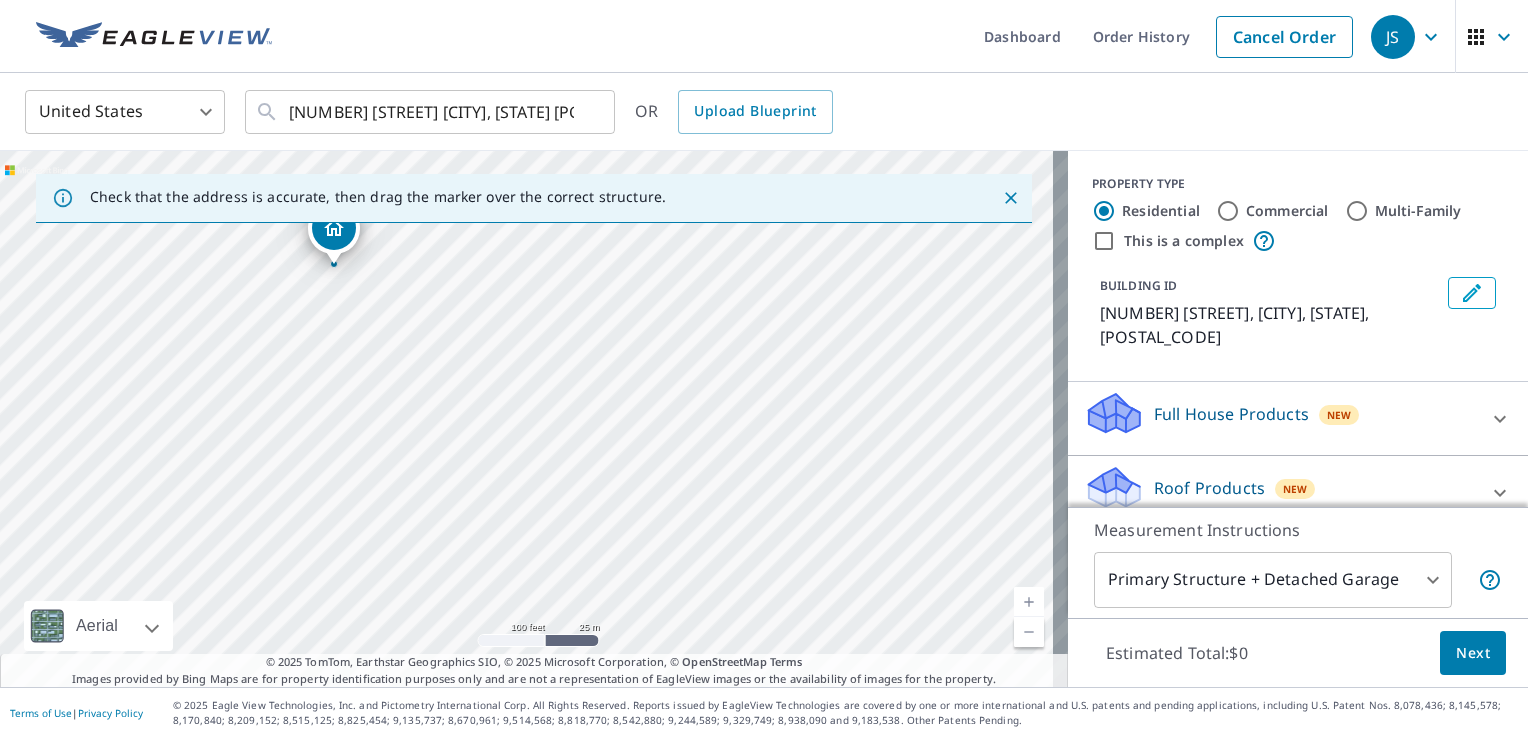 drag, startPoint x: 715, startPoint y: 357, endPoint x: 836, endPoint y: 458, distance: 157.61345 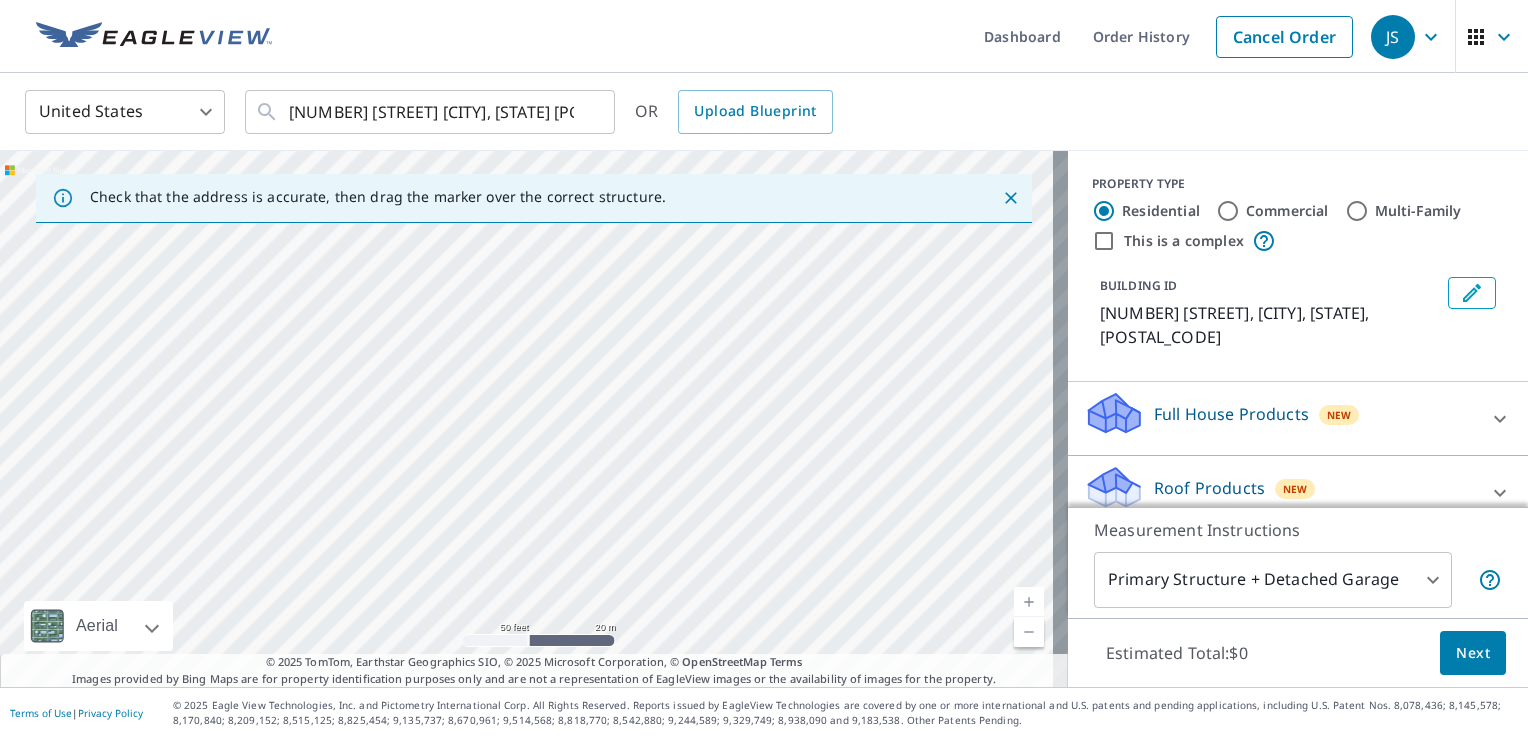 drag, startPoint x: 606, startPoint y: 390, endPoint x: 648, endPoint y: 364, distance: 49.396355 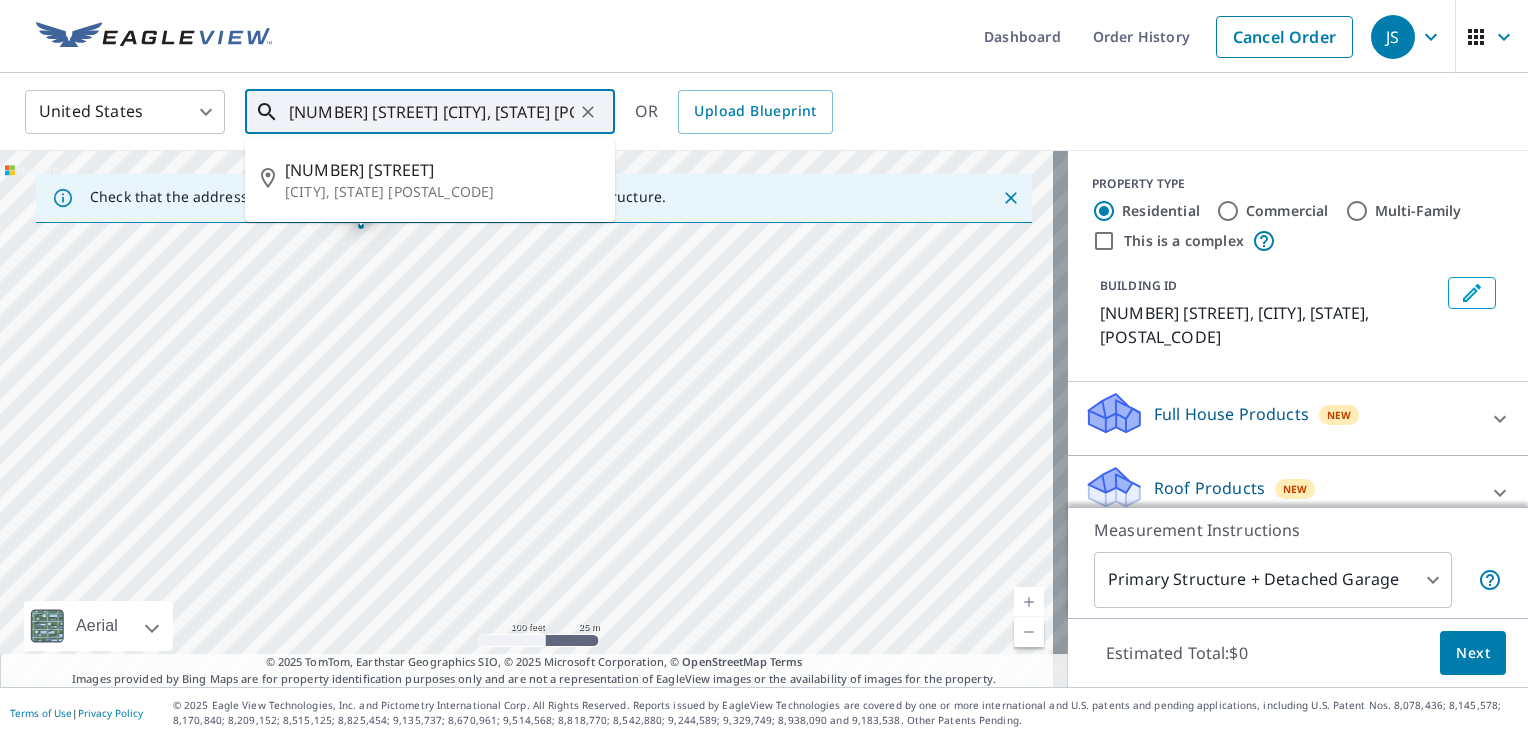 click on "[NUMBER] [STREET] [CITY], [STATE] [POSTAL_CODE]" at bounding box center [431, 112] 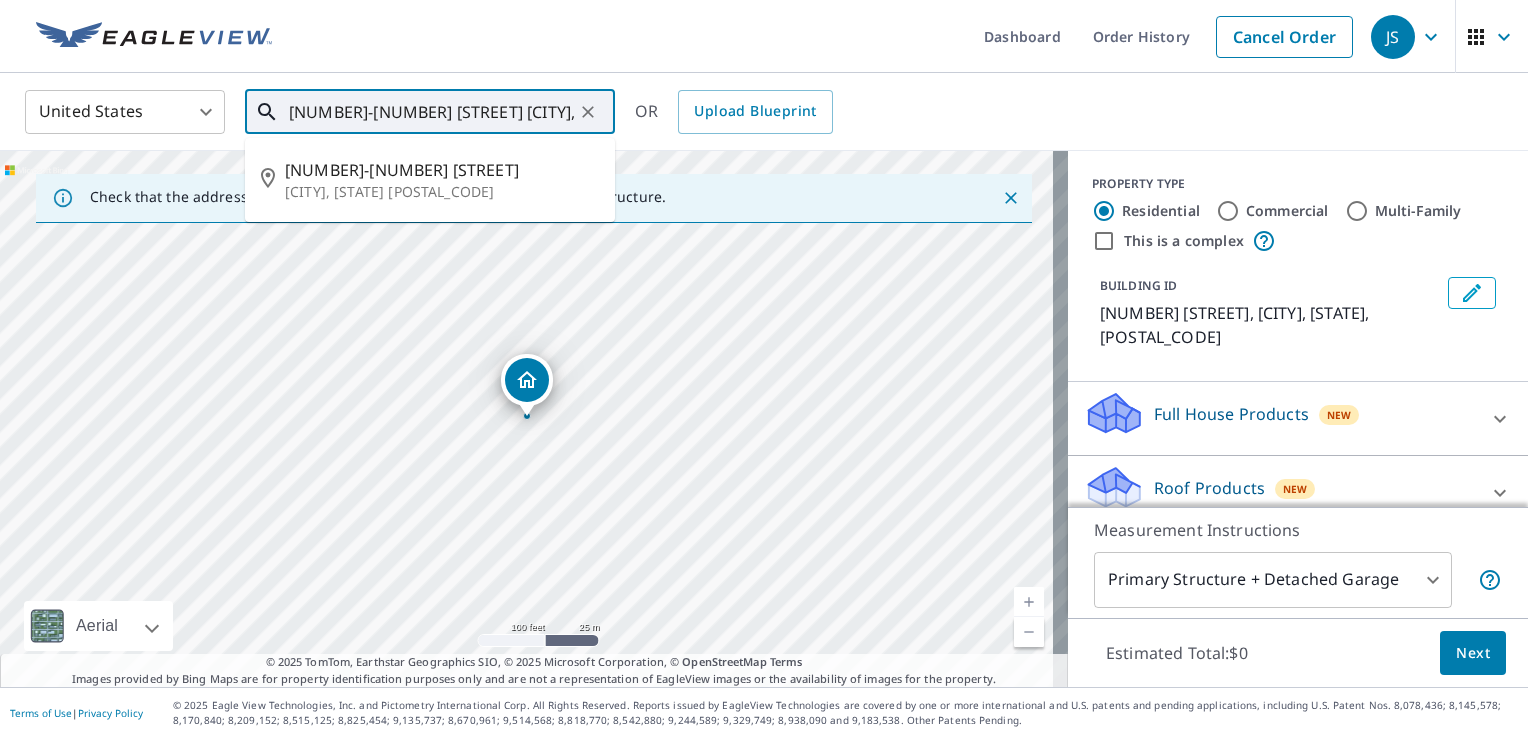 type on "[NUMBER]-[NUMBER] [STREET] [CITY], [STATE] [POSTAL_CODE]" 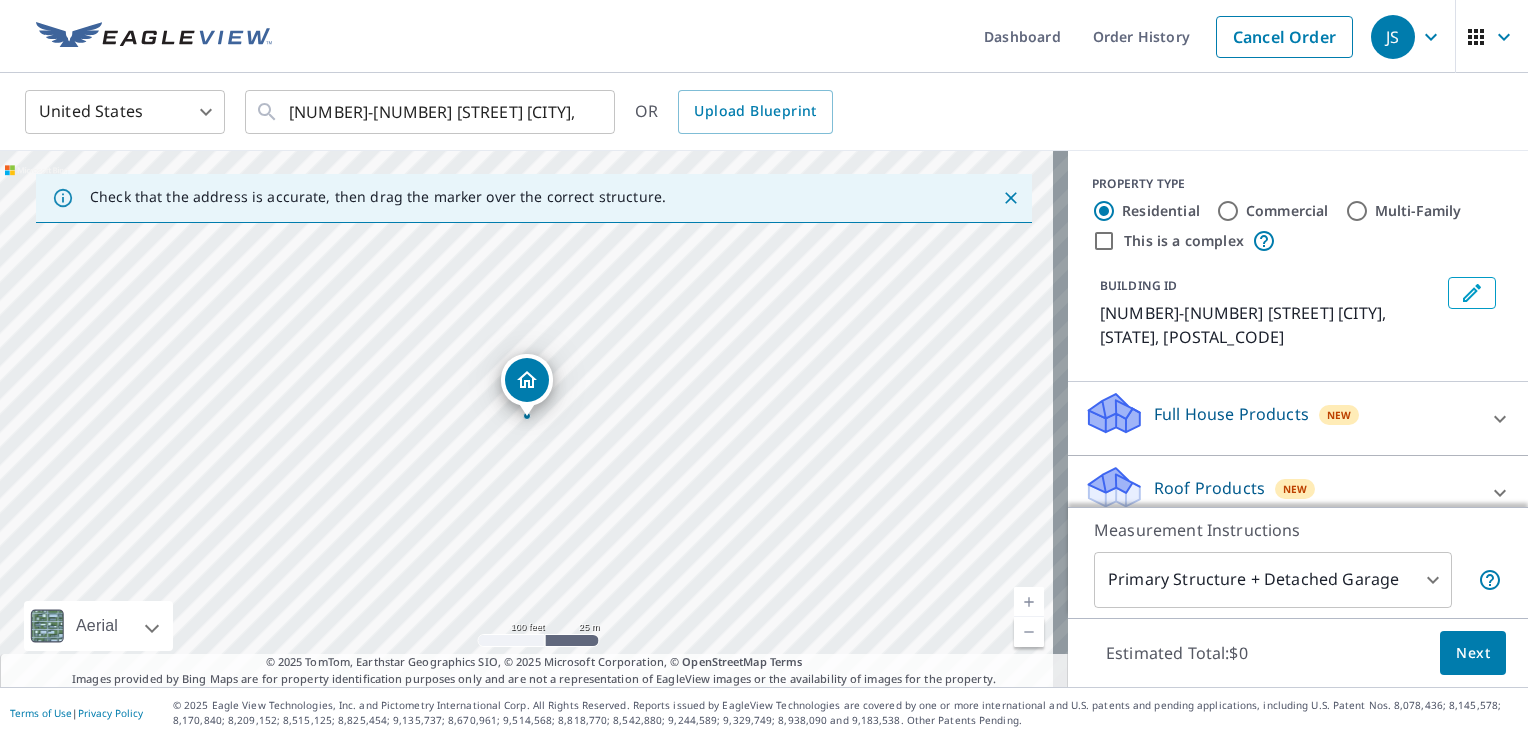 click on "Commercial" at bounding box center [1228, 211] 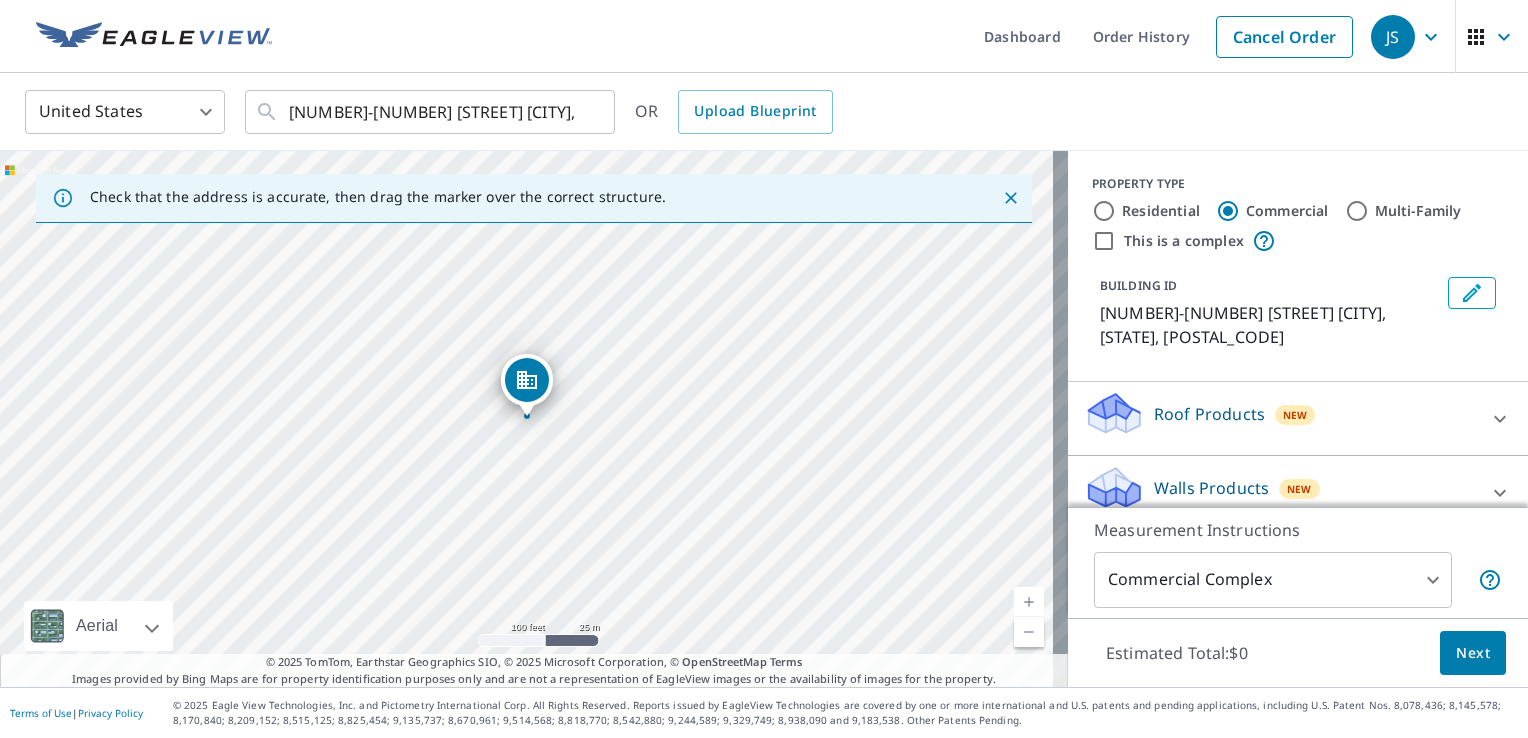 scroll, scrollTop: 21, scrollLeft: 0, axis: vertical 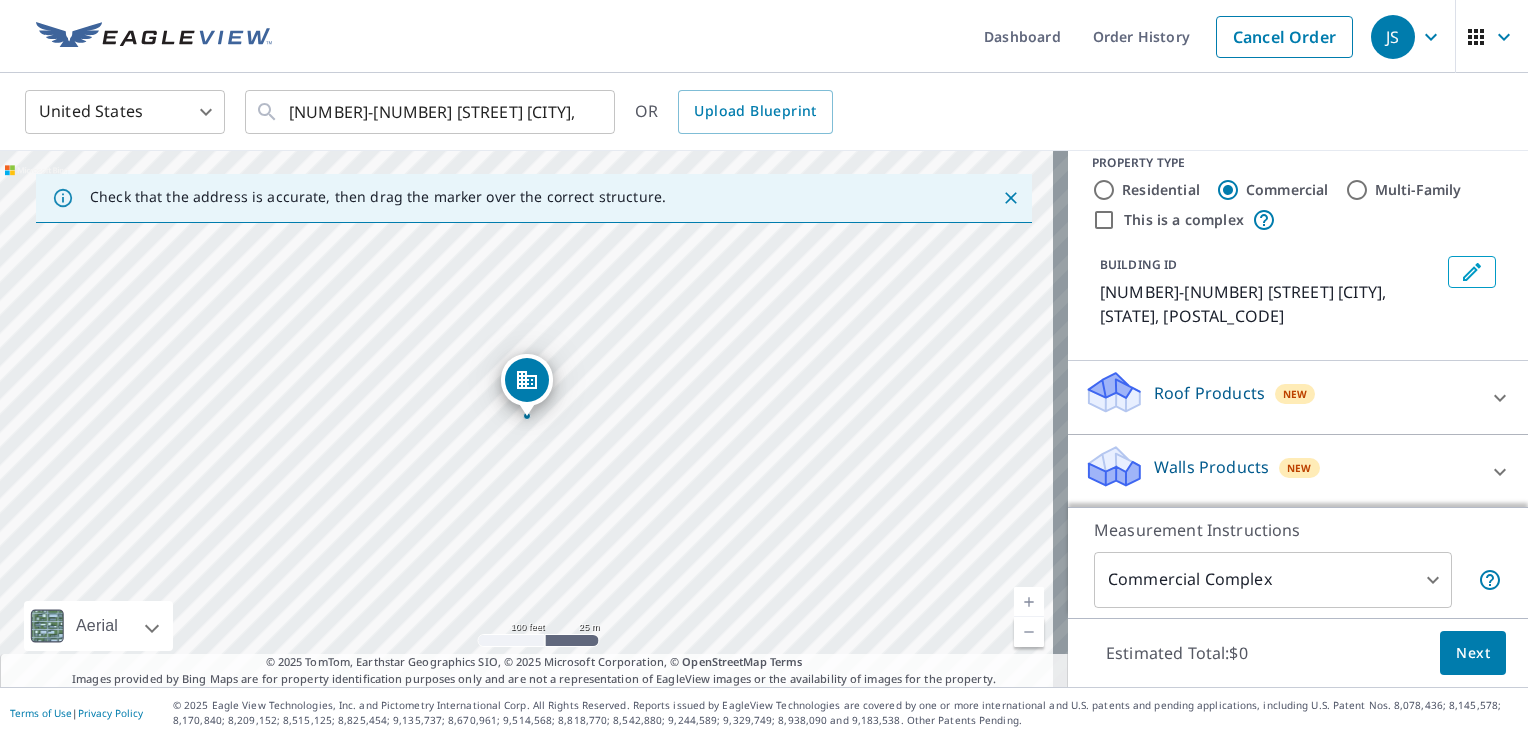 click on "[FIRST_NAME] [LAST_NAME]
Dashboard Order History Cancel Order [FIRST_NAME] [LAST_NAME] United States US ​ [NUMBER]-[NUMBER] [STREET] [CITY], [STATE] [POSTAL_CODE] ​ OR Upload Blueprint Check that the address is accurate, then drag the marker over the correct structure. [NUMBER]-[NUMBER] [STREET] [CITY], [STATE] [POSTAL_CODE] Aerial Road A standard road map Aerial A detailed look from above Labels Labels [NUMBER] feet [NUMBER] m © [YEAR] TomTom, © Vexcel Imaging, © [YEAR] Microsoft Corporation,  © OpenStreetMap Terms © [YEAR] TomTom, Earthstar Geographics SIO, © [YEAR] Microsoft Corporation, ©   OpenStreetMap   Terms Images provided by Bing Maps are for property identification purposes only and are not a representation of EagleView images or the availability of images for the property. PROPERTY TYPE Residential Commercial Multi-Family This is a complex BUILDING ID [NUMBER]-[NUMBER] [STREET], [CITY], [STATE], [POSTAL_CODE] Roof Products New Premium $[PRICE] Gutter $[PRICE] Bid Perfect™ $[PRICE] Walls Products New Walls $[PRICE] Measurement Instructions Commercial Complex [NUMBER] ​ $[PRICE] Next  |" at bounding box center (764, 369) 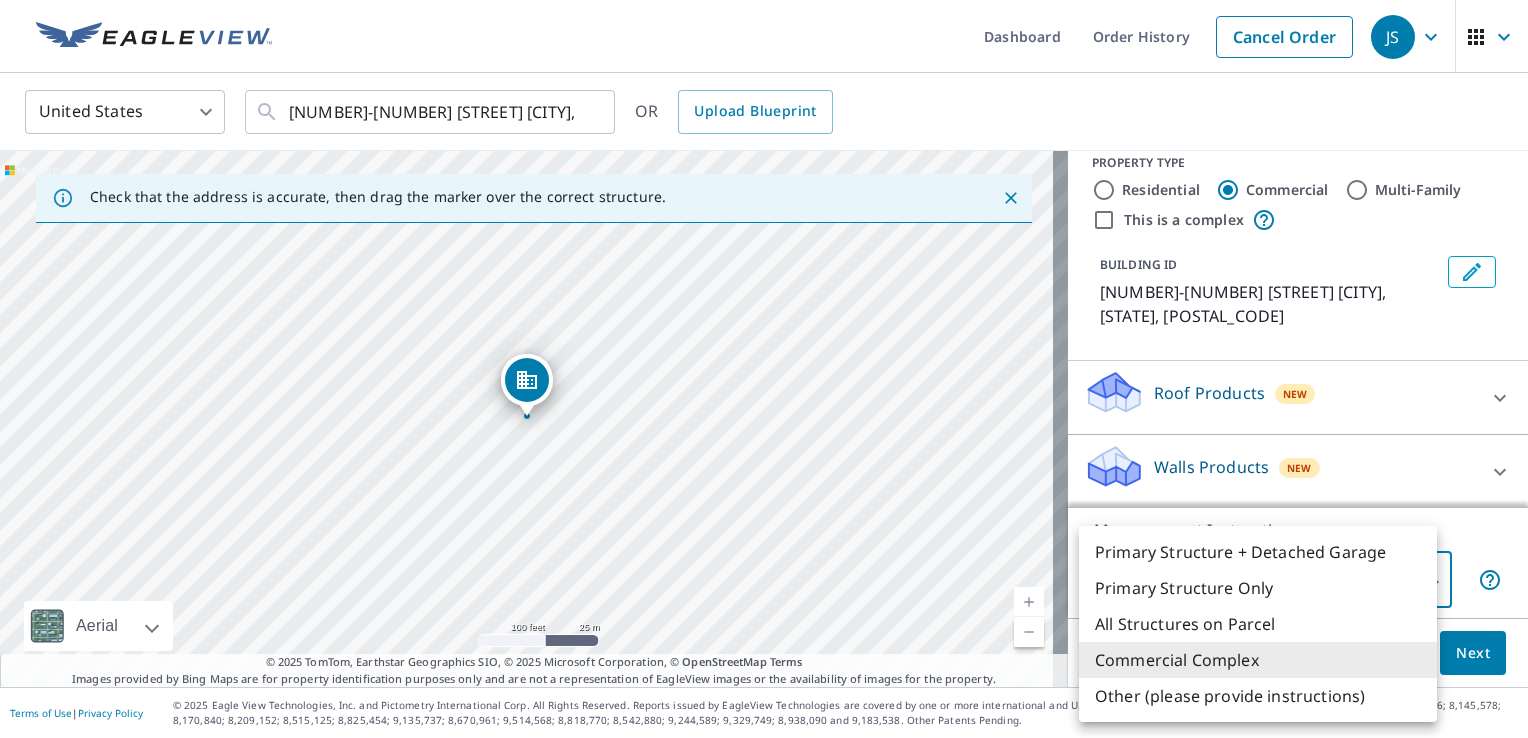 click at bounding box center (764, 369) 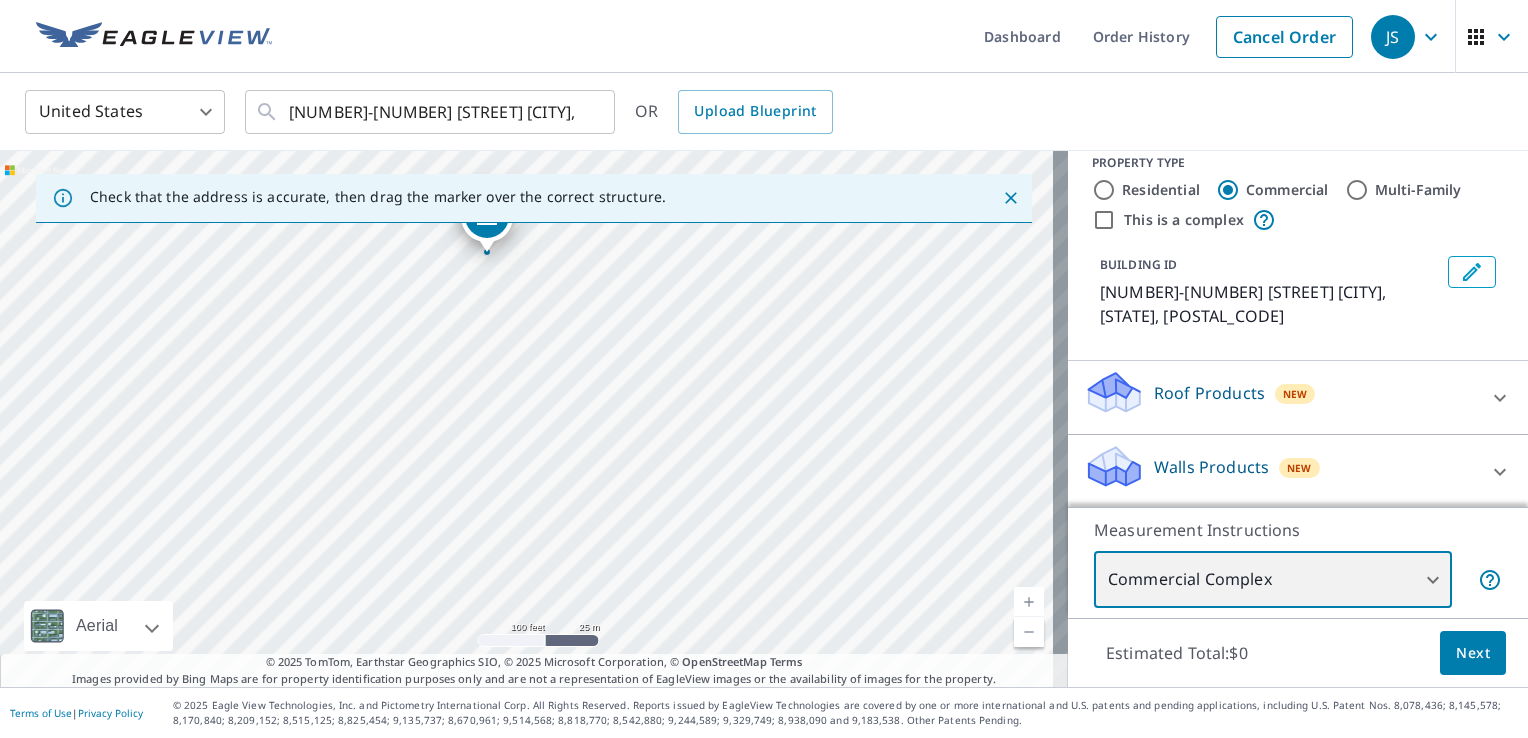 drag, startPoint x: 922, startPoint y: 479, endPoint x: 881, endPoint y: 316, distance: 168.07736 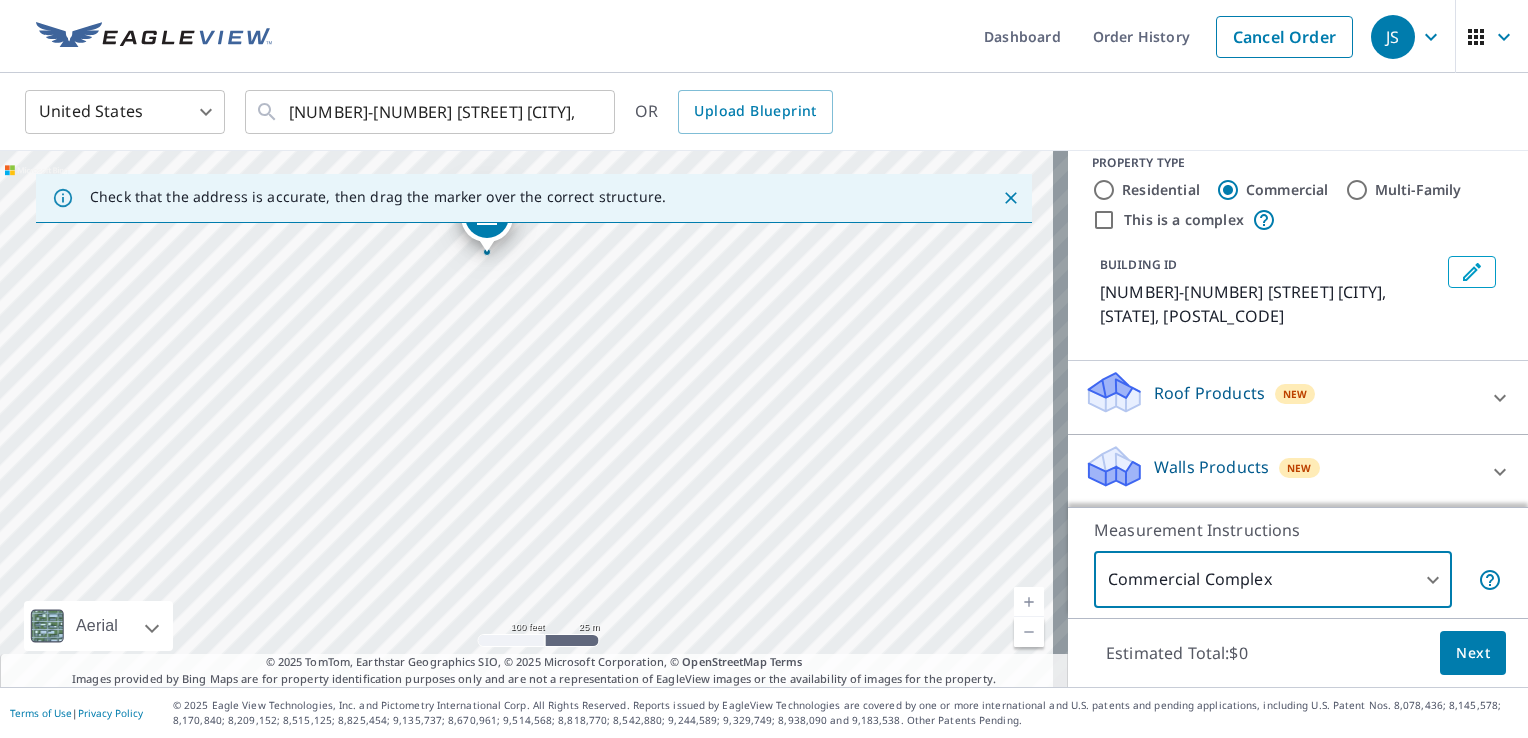 click 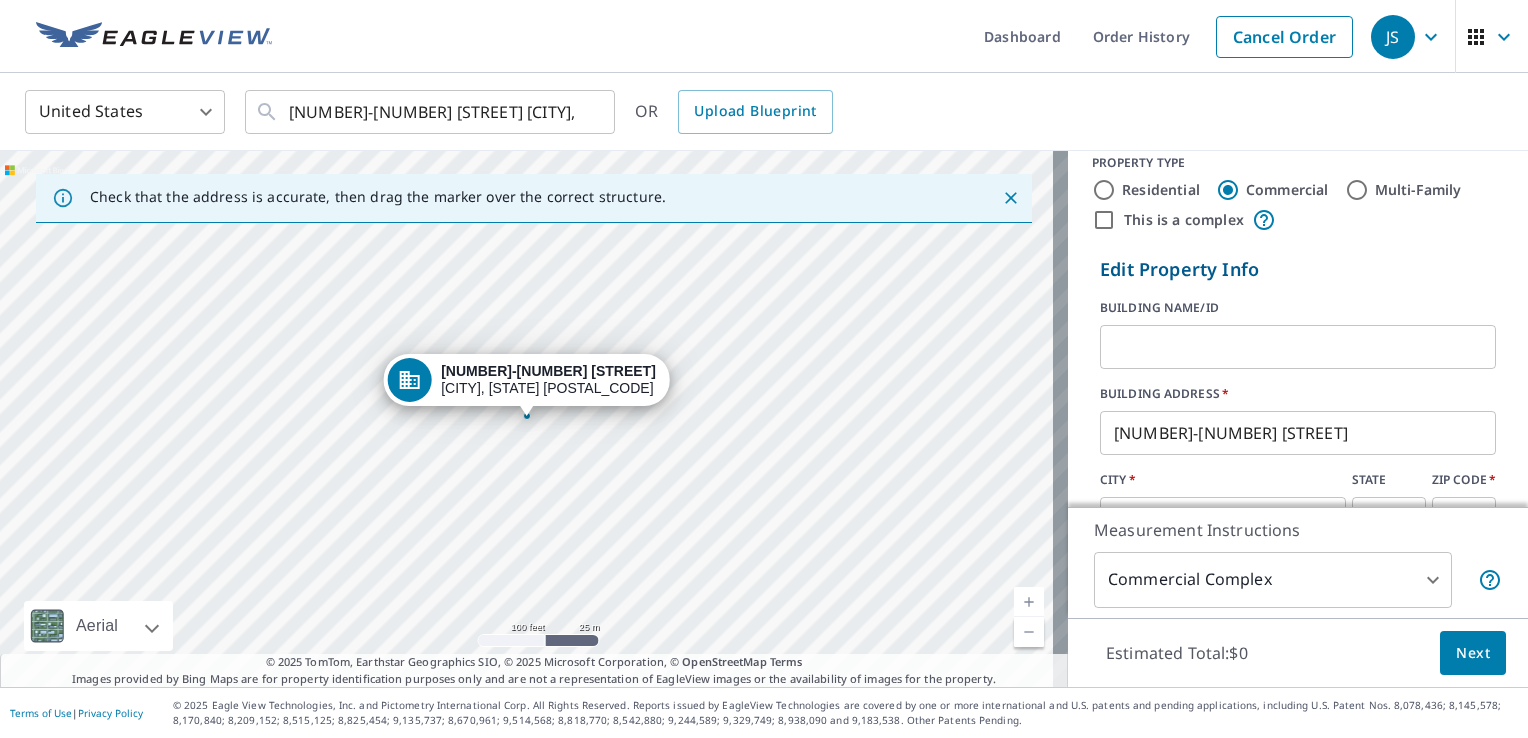 click on "Edit Property Info" at bounding box center (1298, 269) 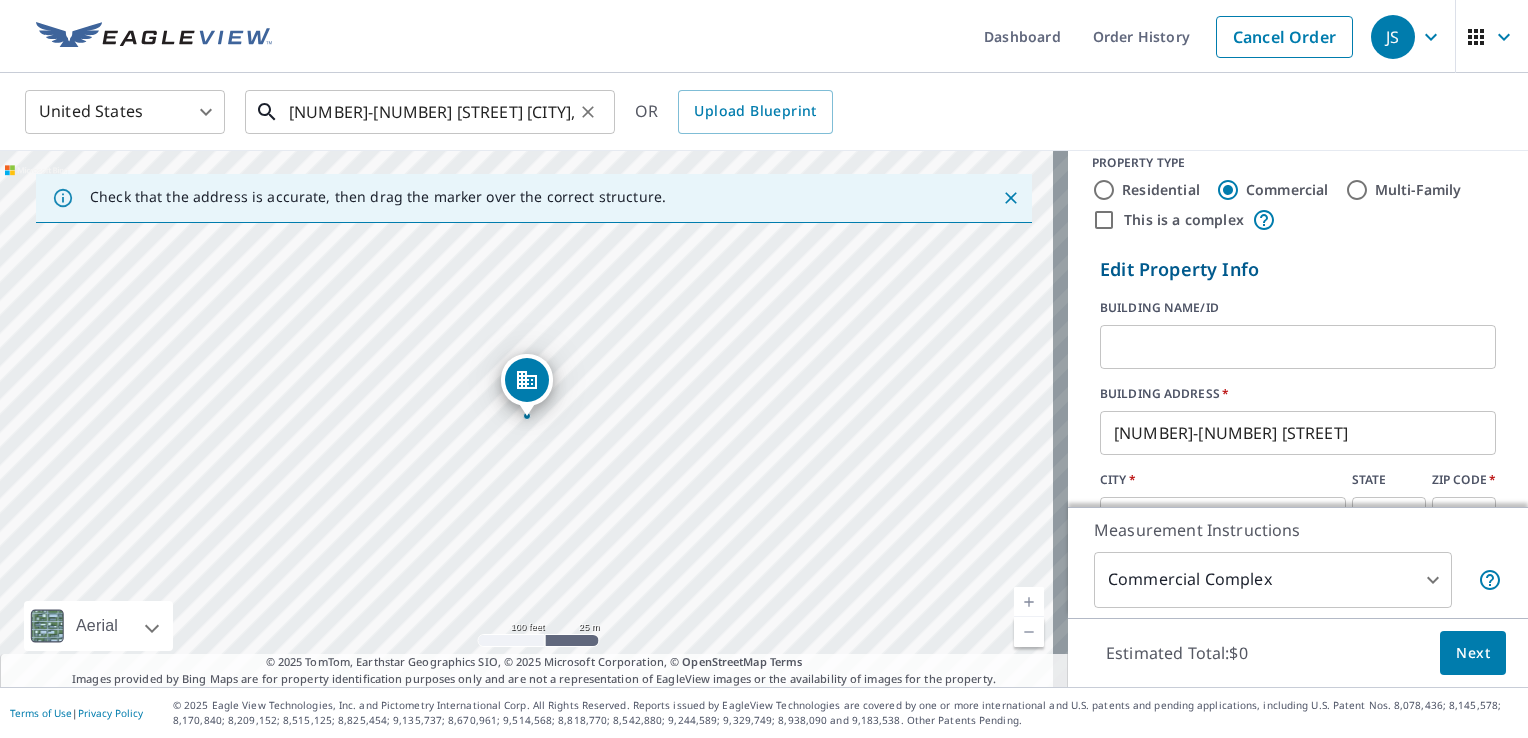 click on "[NUMBER]-[NUMBER] [STREET] [CITY], [STATE] [POSTAL_CODE]" at bounding box center (431, 112) 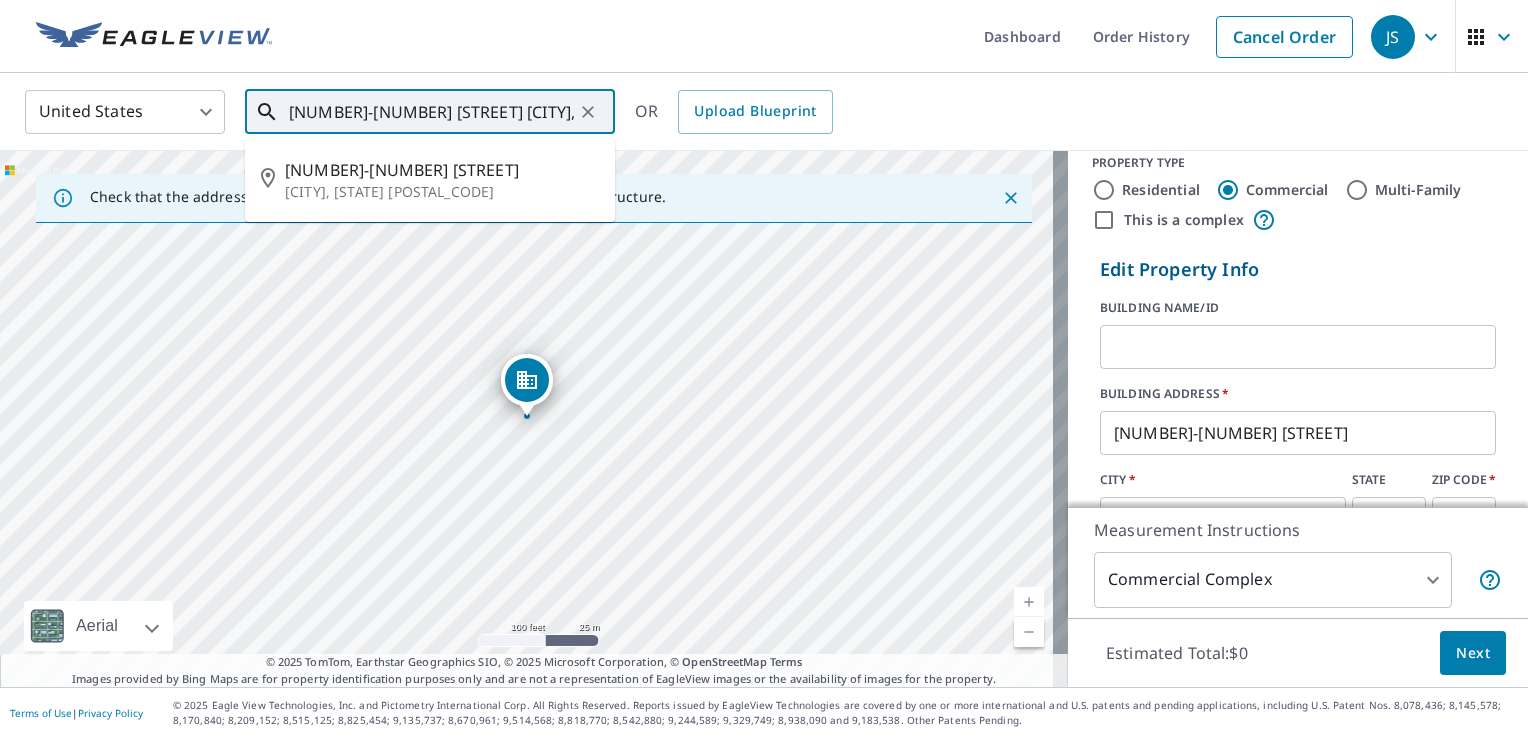click on "[NUMBER]-[NUMBER] [STREET] [CITY], [STATE] [POSTAL_CODE]" at bounding box center [431, 112] 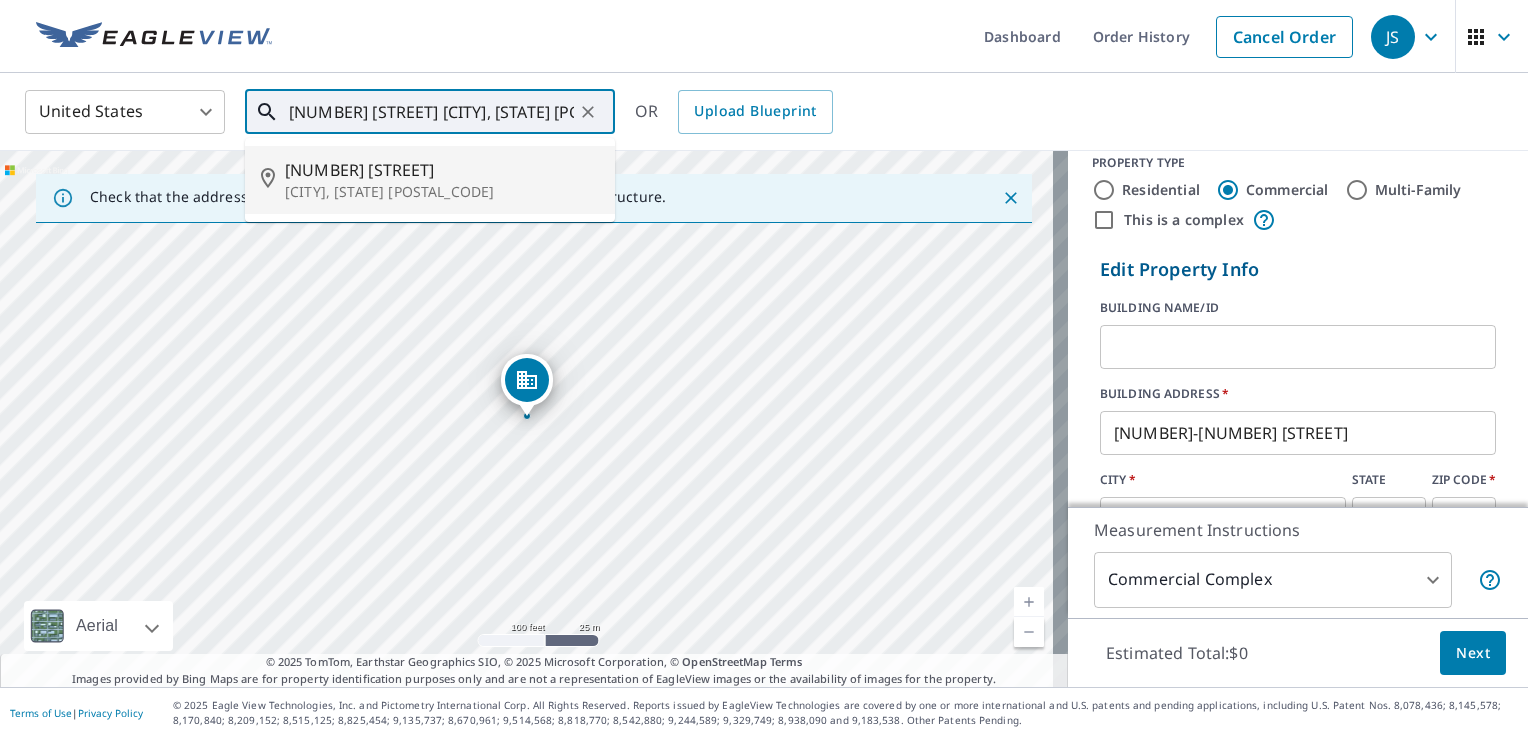 type on "[NUMBER] [STREET] [CITY], [STATE] [POSTAL_CODE]" 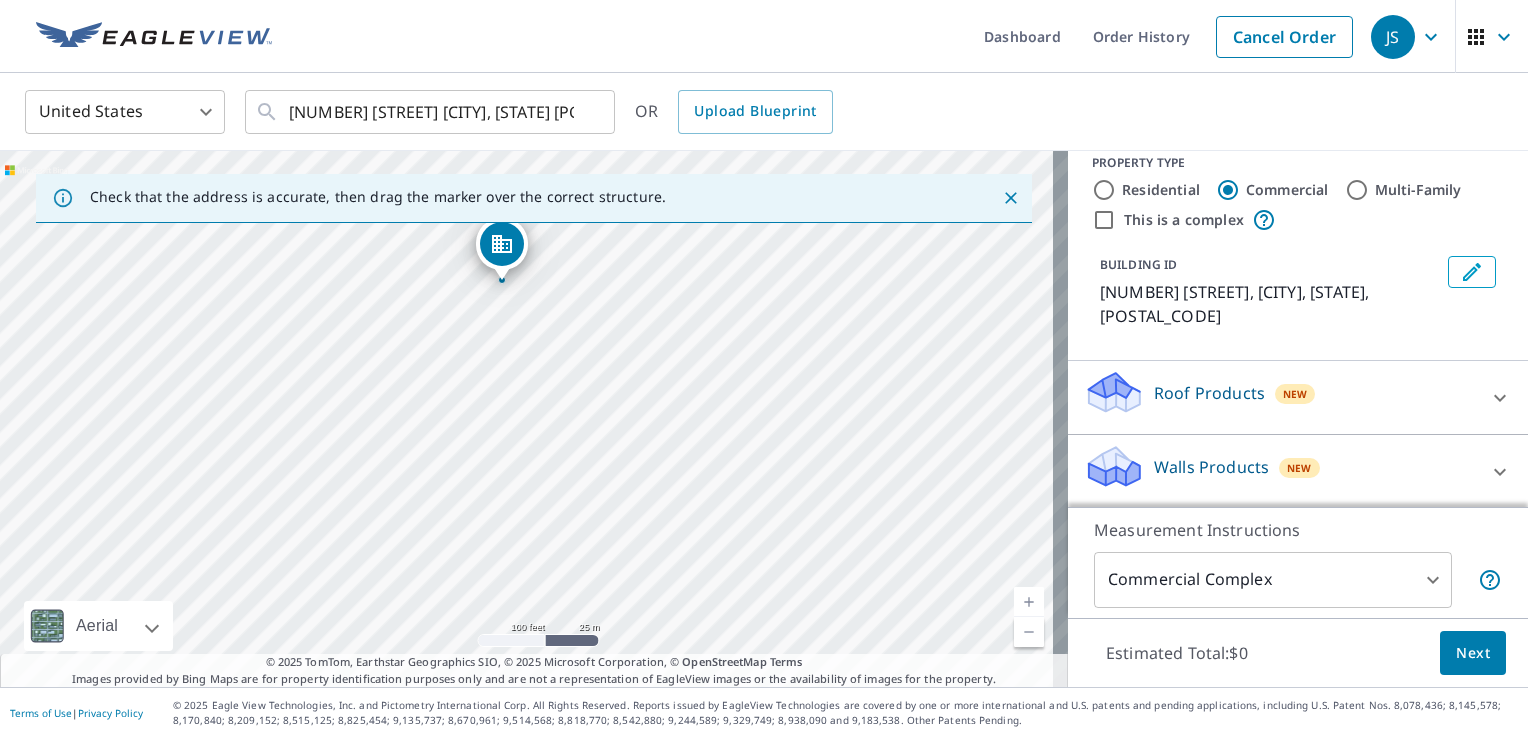 drag, startPoint x: 828, startPoint y: 336, endPoint x: 800, endPoint y: 179, distance: 159.47726 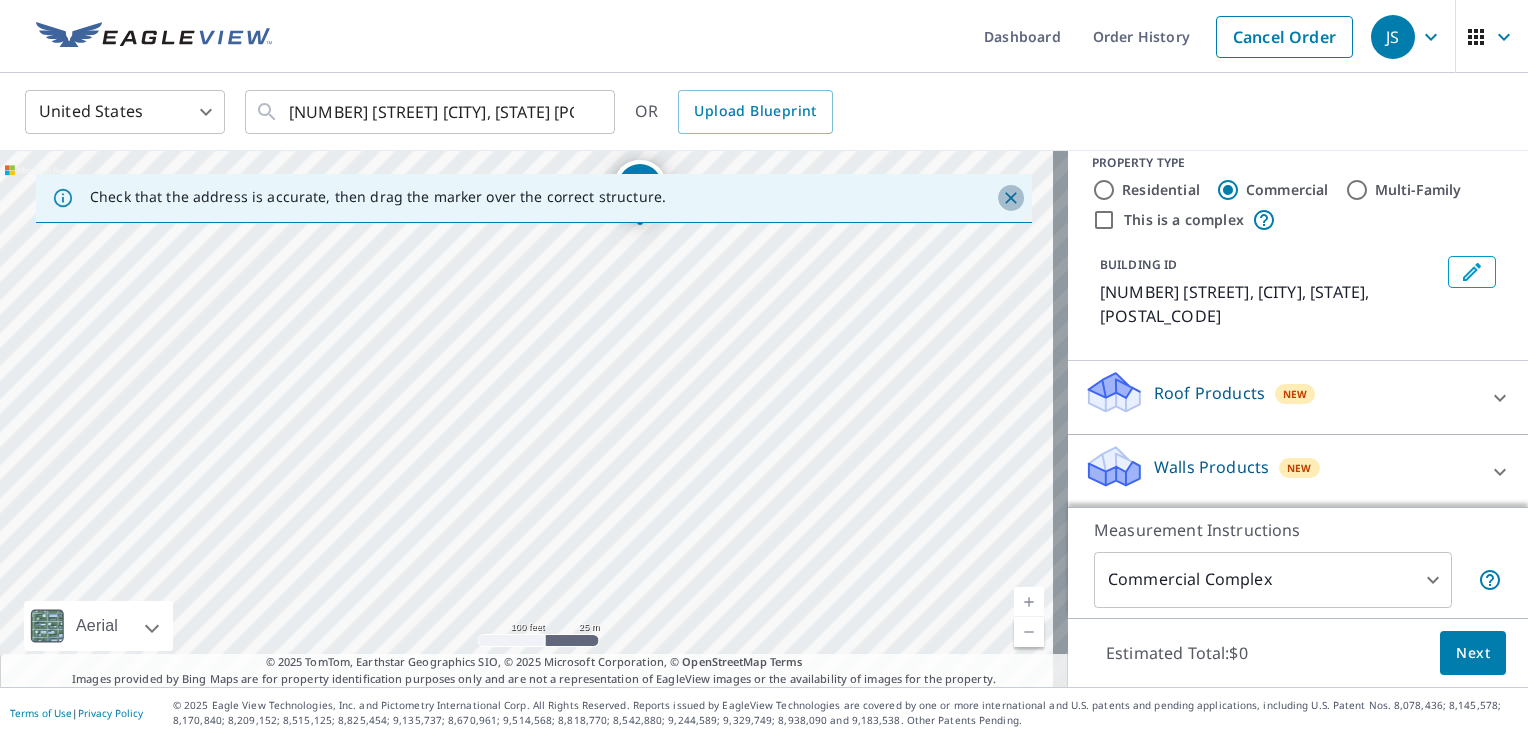 click 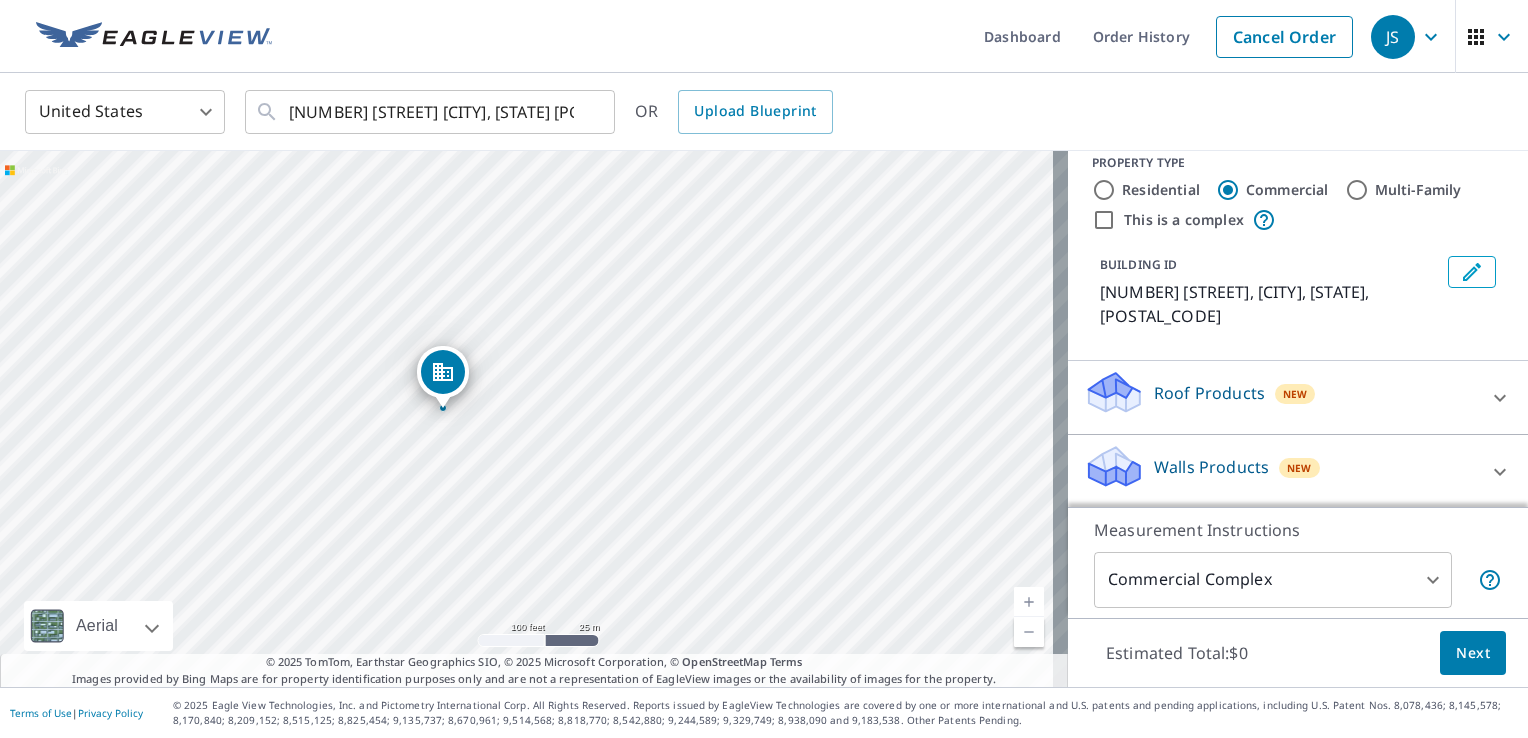 drag, startPoint x: 832, startPoint y: 300, endPoint x: 836, endPoint y: 143, distance: 157.05095 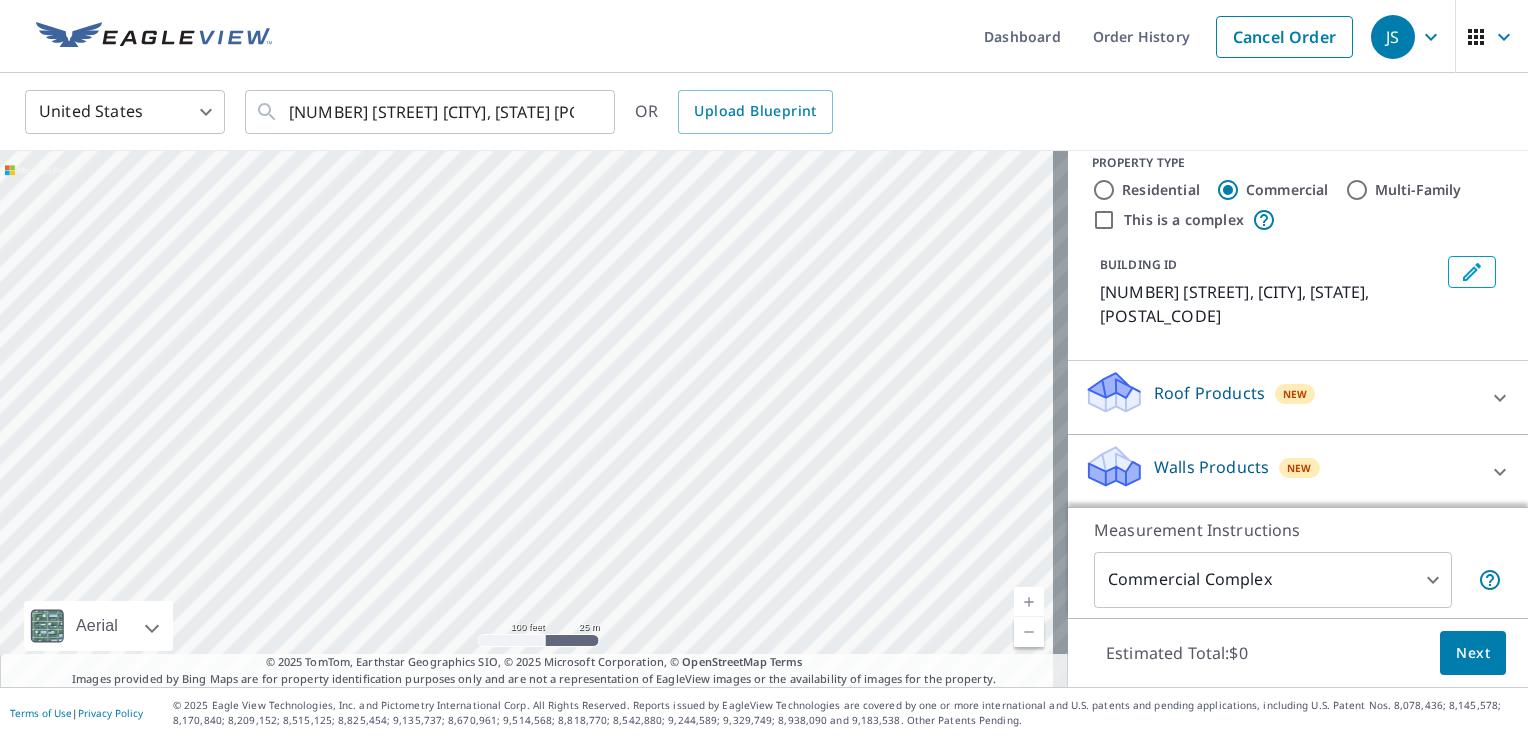click at bounding box center (1029, 632) 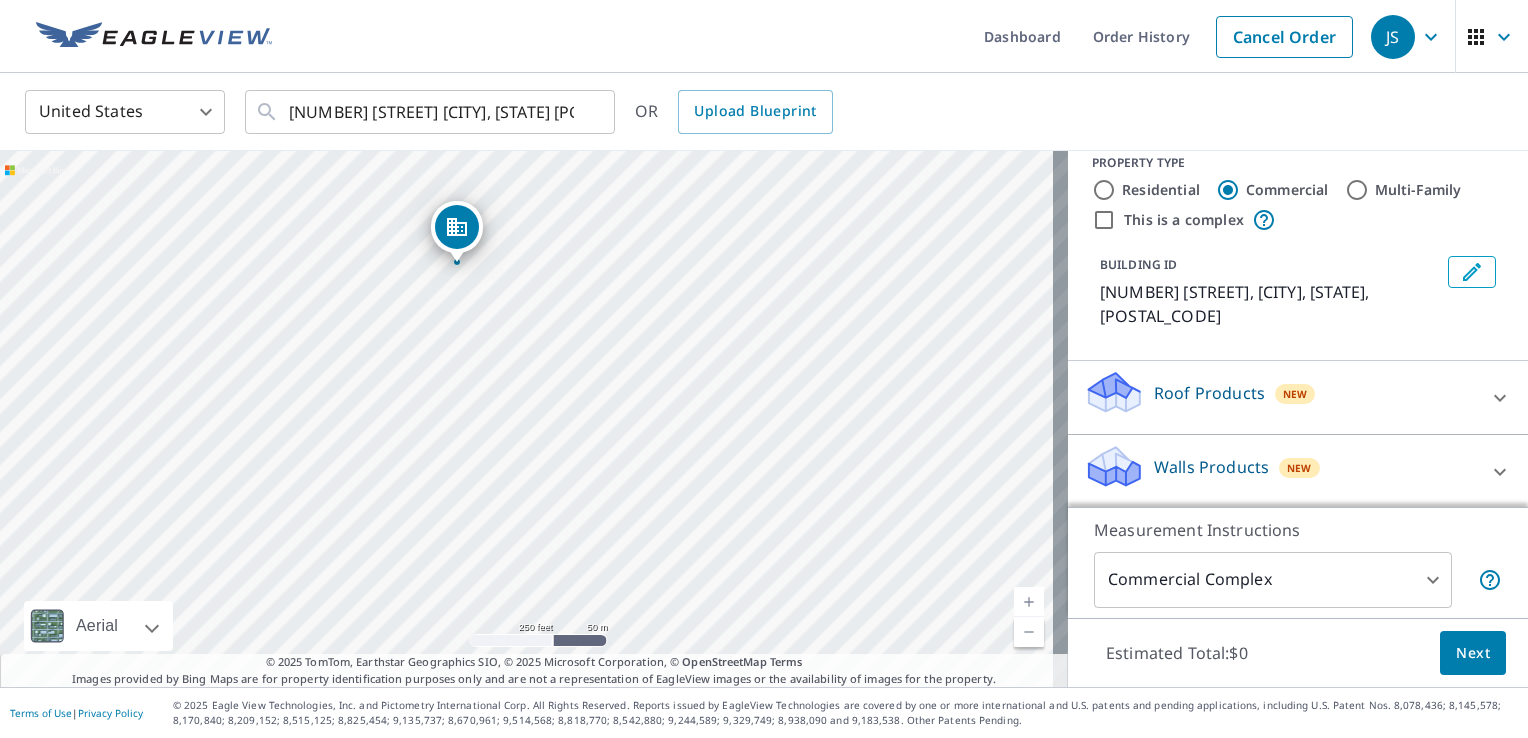 click on "[NUMBER] [STREET] [CITY], [STATE] [POSTAL_CODE]" at bounding box center [534, 419] 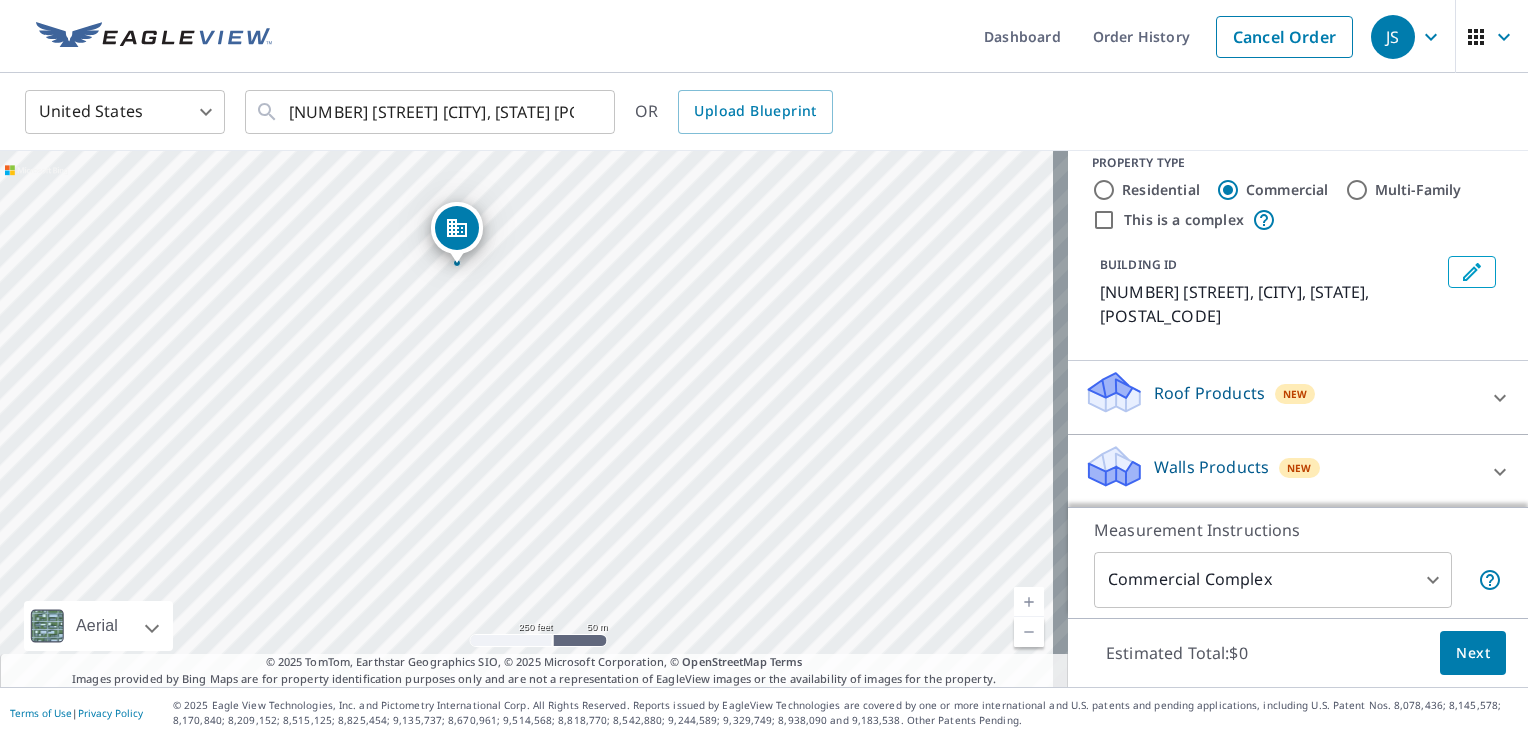click at bounding box center (1029, 602) 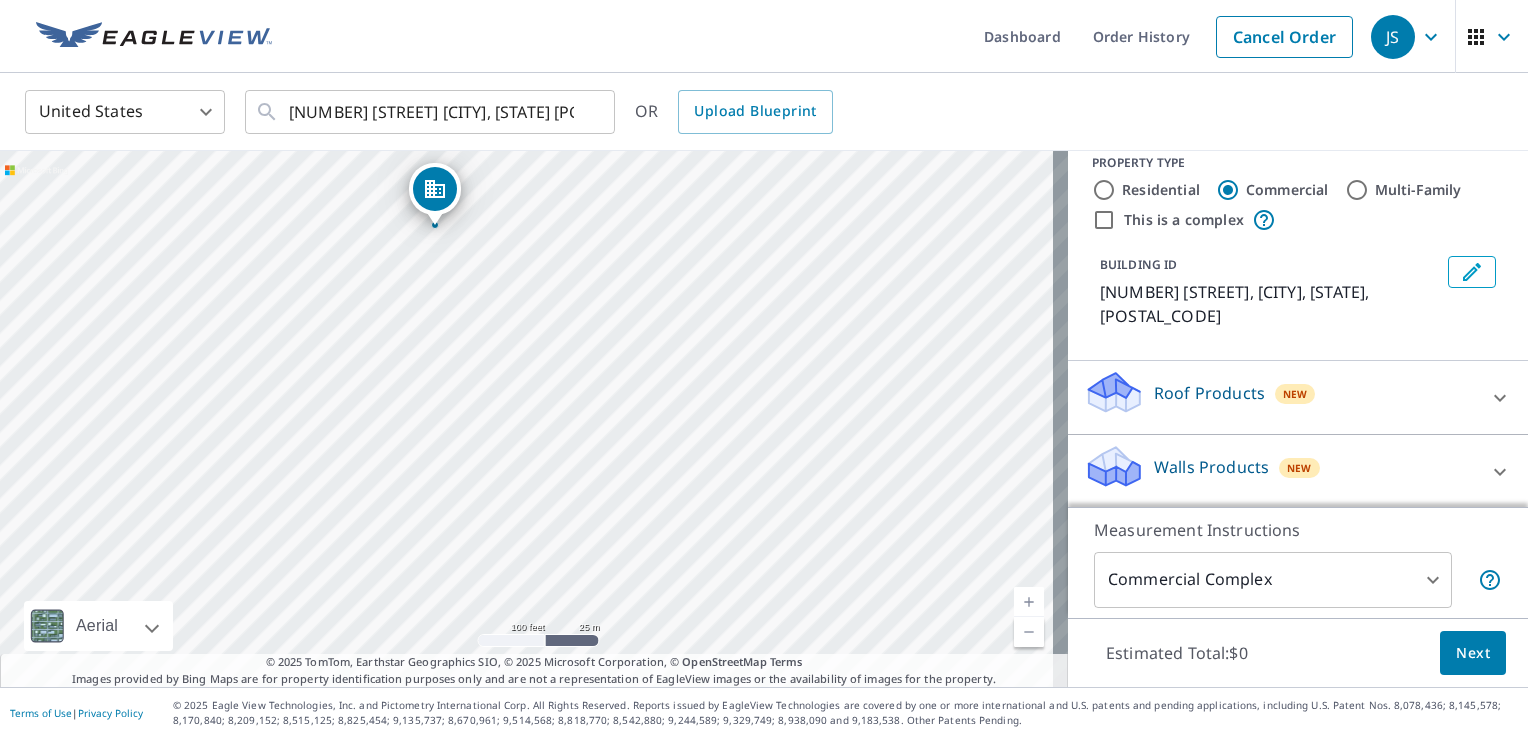 drag, startPoint x: 919, startPoint y: 444, endPoint x: 967, endPoint y: 558, distance: 123.69317 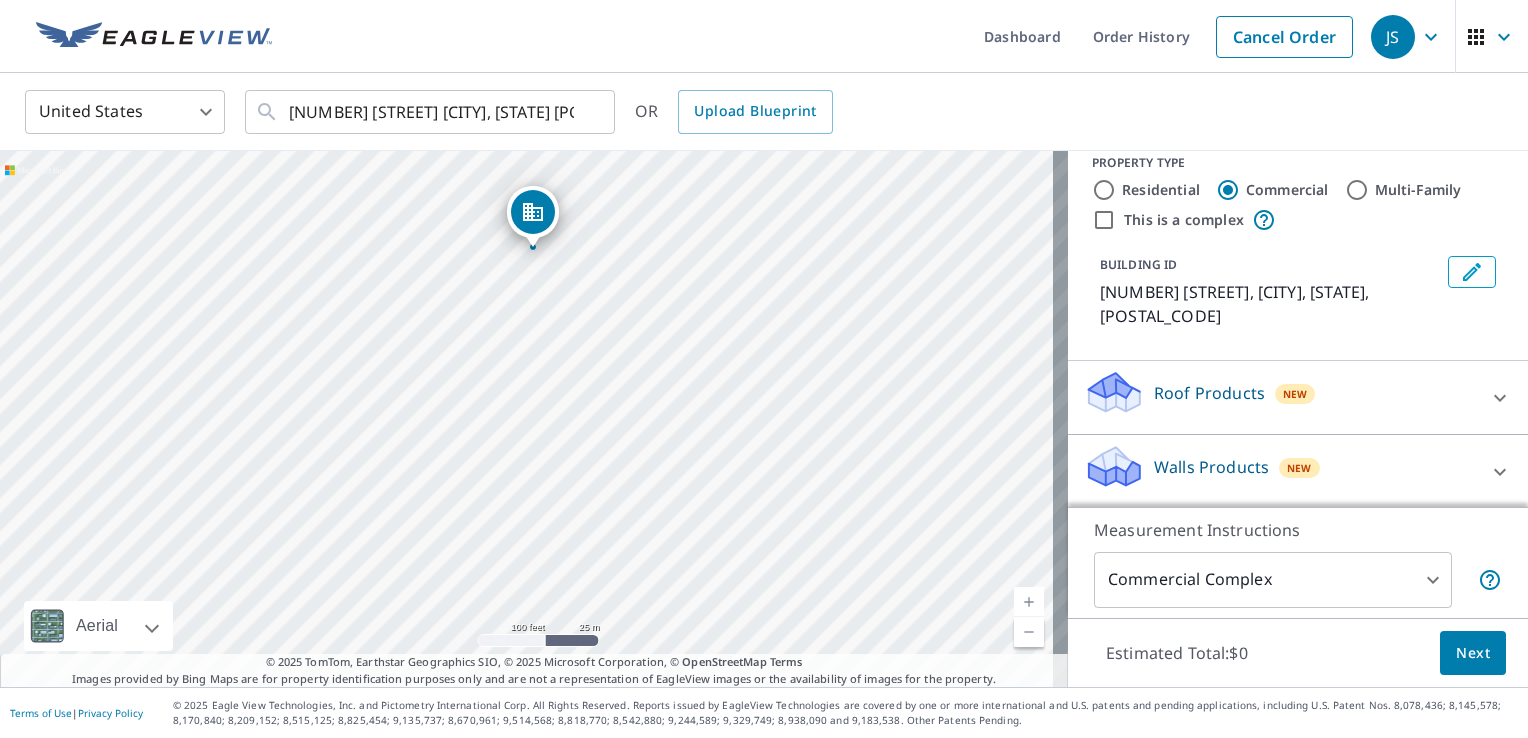 drag, startPoint x: 434, startPoint y: 190, endPoint x: 532, endPoint y: 212, distance: 100.43903 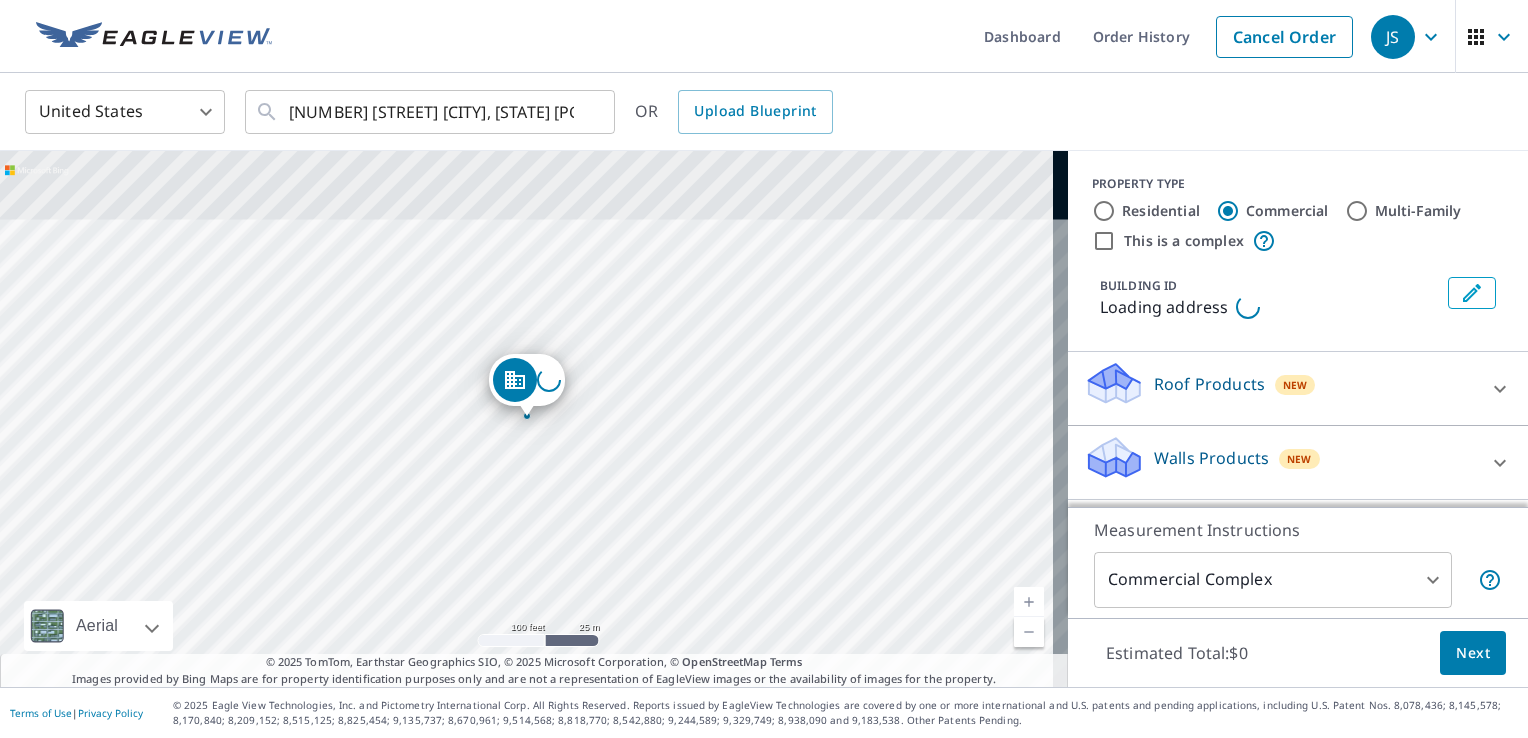 scroll, scrollTop: 0, scrollLeft: 0, axis: both 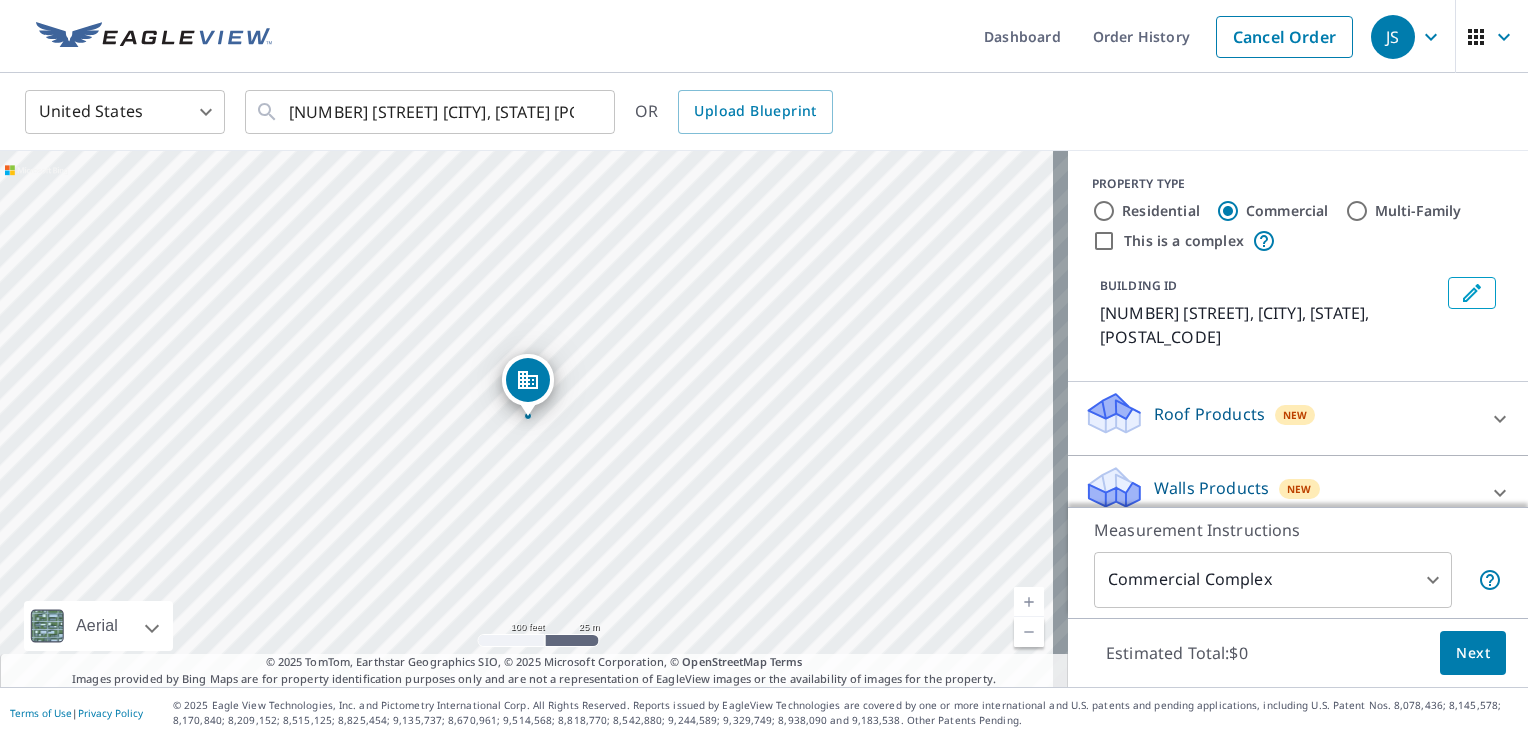 click on "[NUMBER] [STREET] [CITY], [STATE] [POSTAL_CODE]" at bounding box center (534, 419) 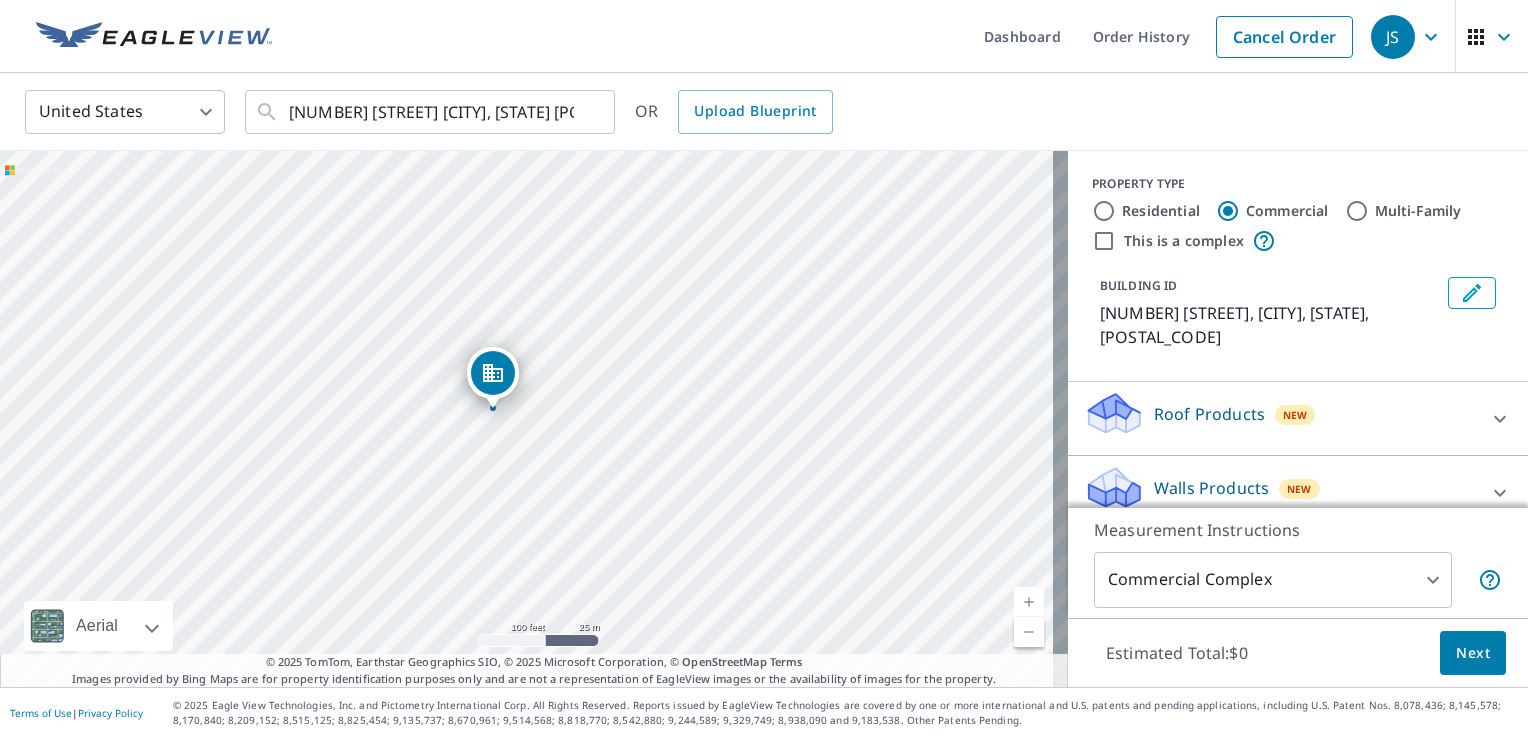 drag, startPoint x: 537, startPoint y: 384, endPoint x: 493, endPoint y: 378, distance: 44.407207 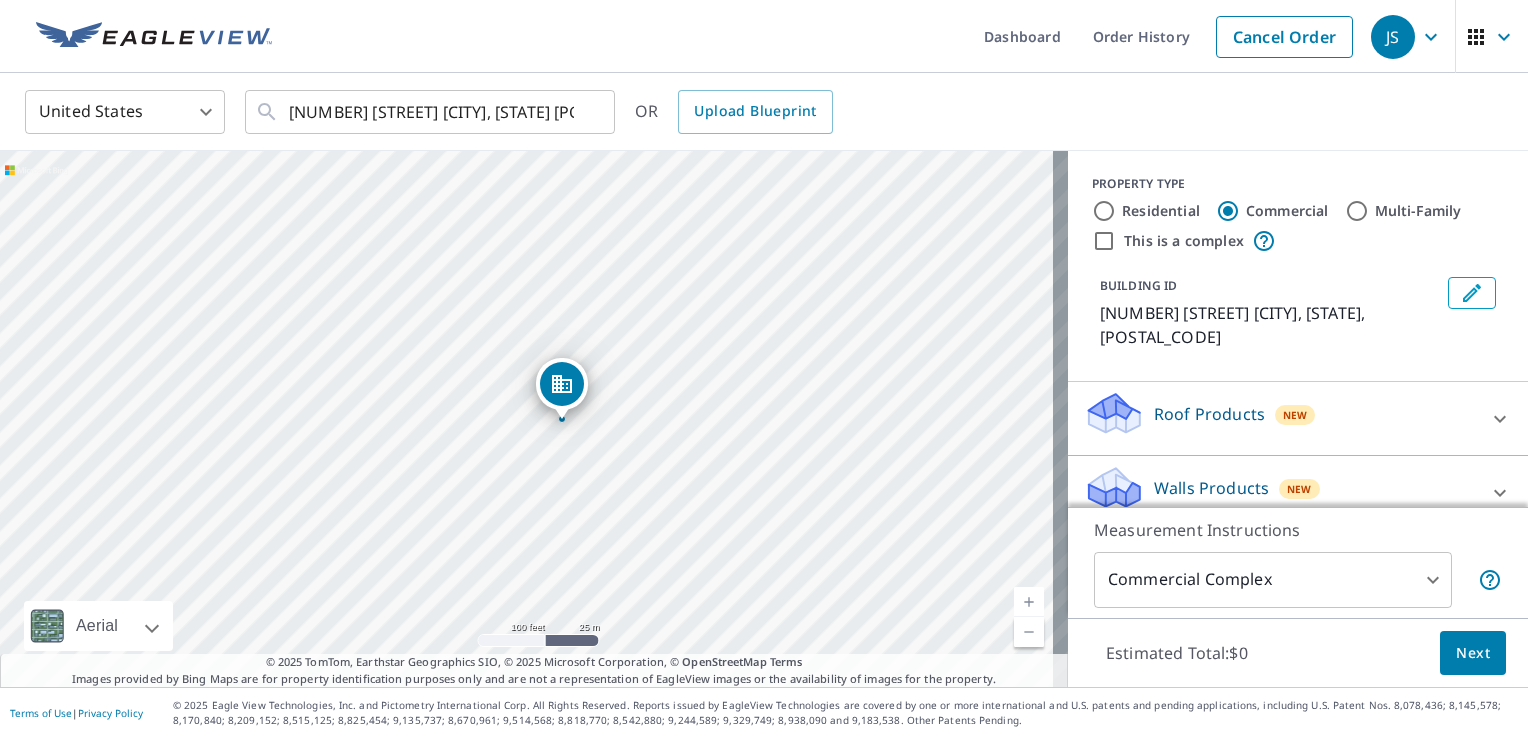 drag, startPoint x: 528, startPoint y: 382, endPoint x: 563, endPoint y: 385, distance: 35.128338 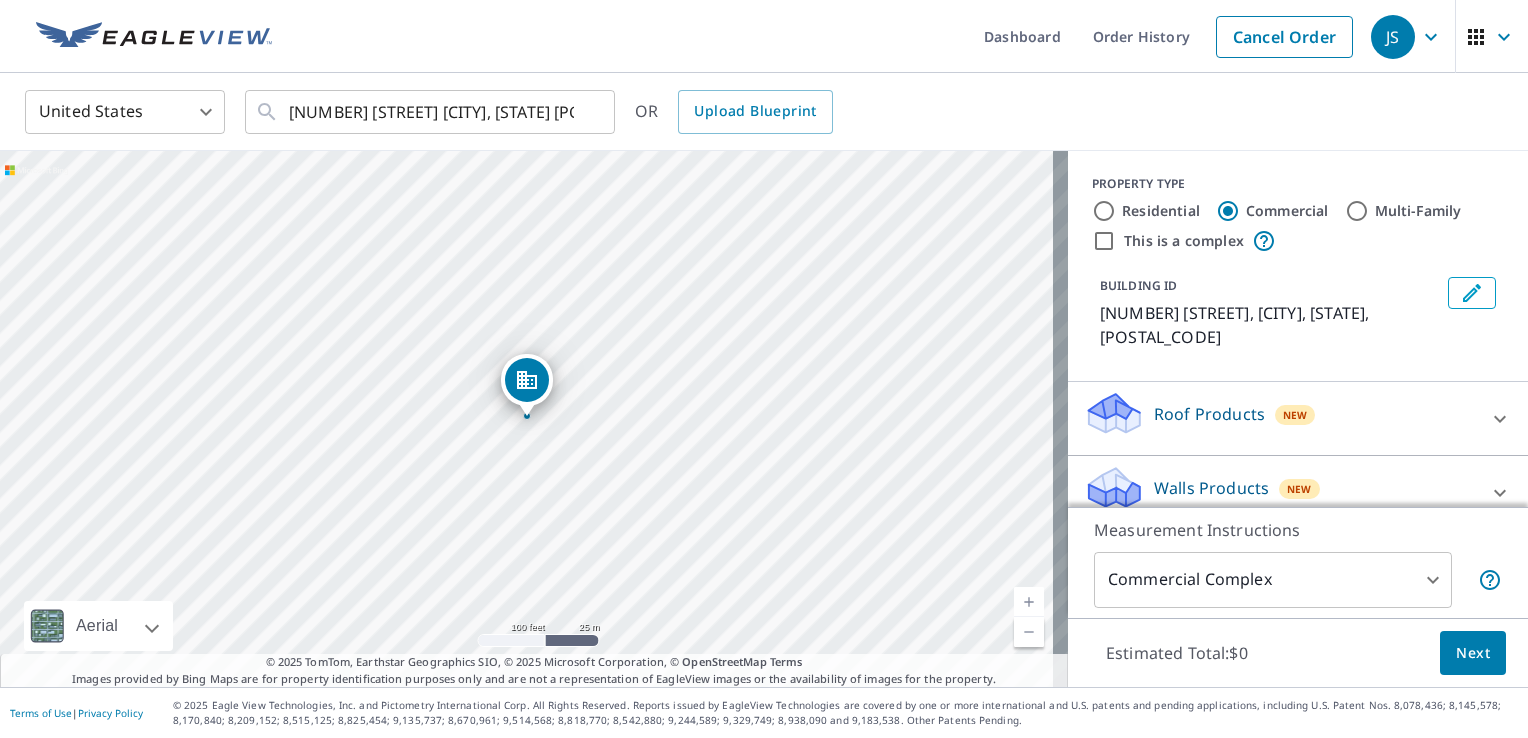 click at bounding box center (1029, 632) 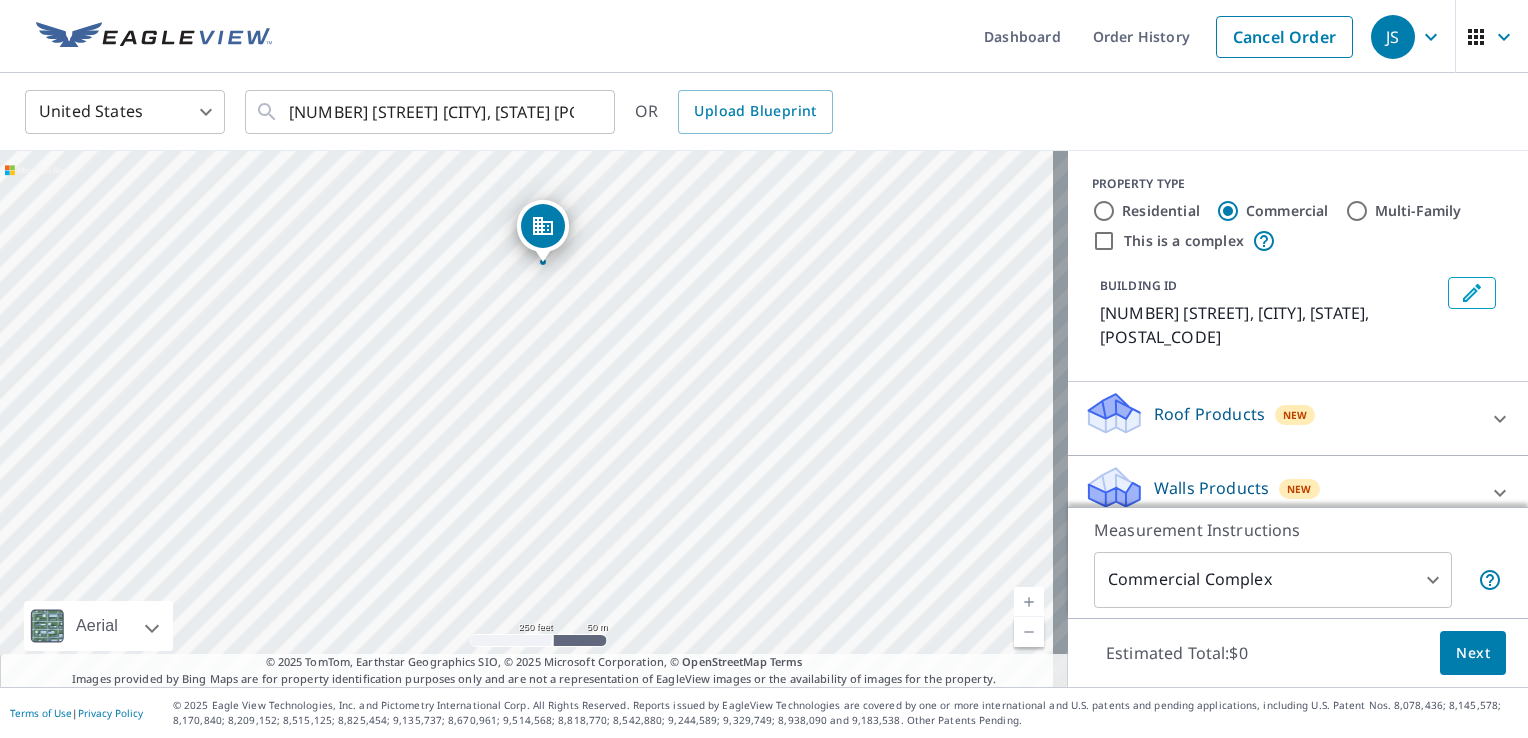 drag, startPoint x: 825, startPoint y: 542, endPoint x: 842, endPoint y: 387, distance: 155.92947 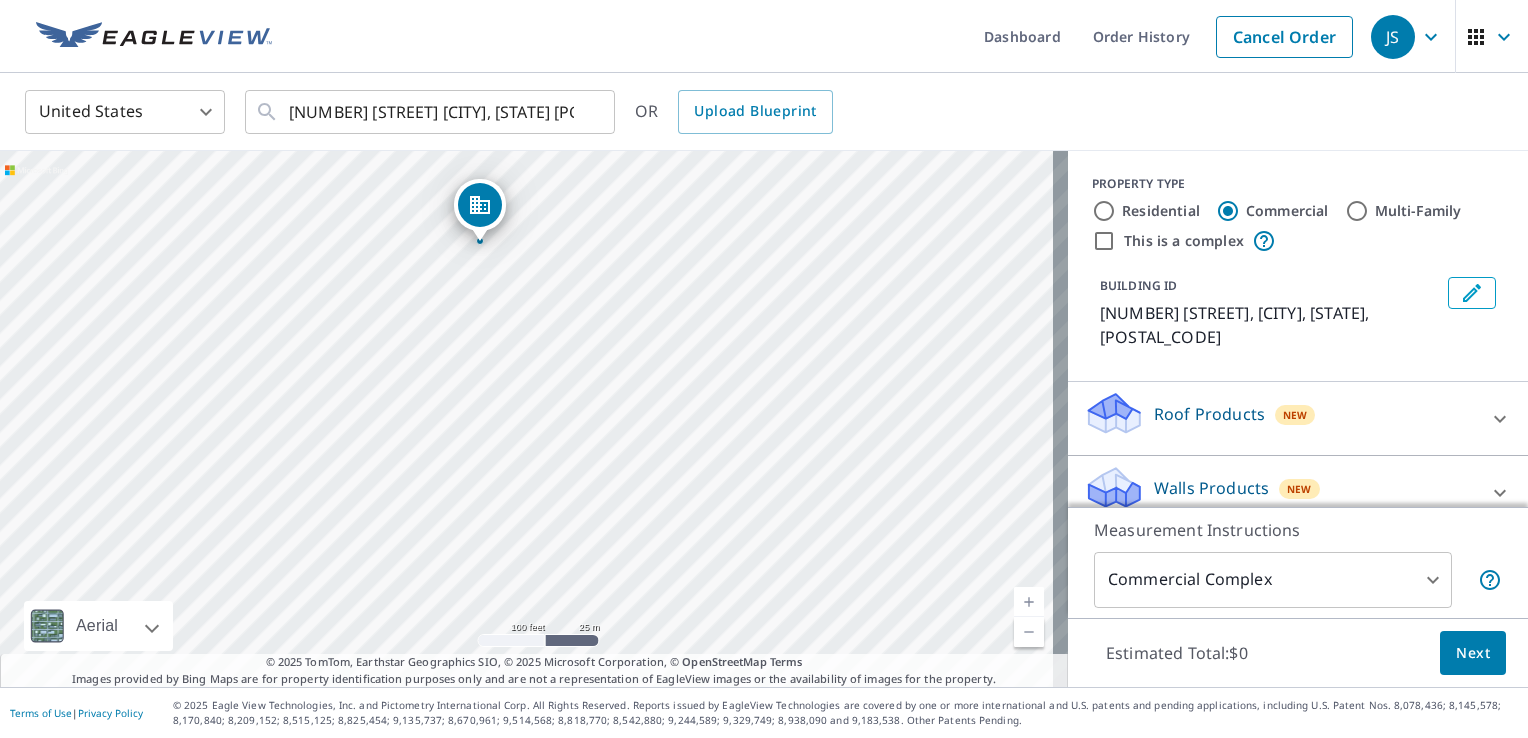 drag, startPoint x: 828, startPoint y: 442, endPoint x: 1006, endPoint y: 533, distance: 199.91248 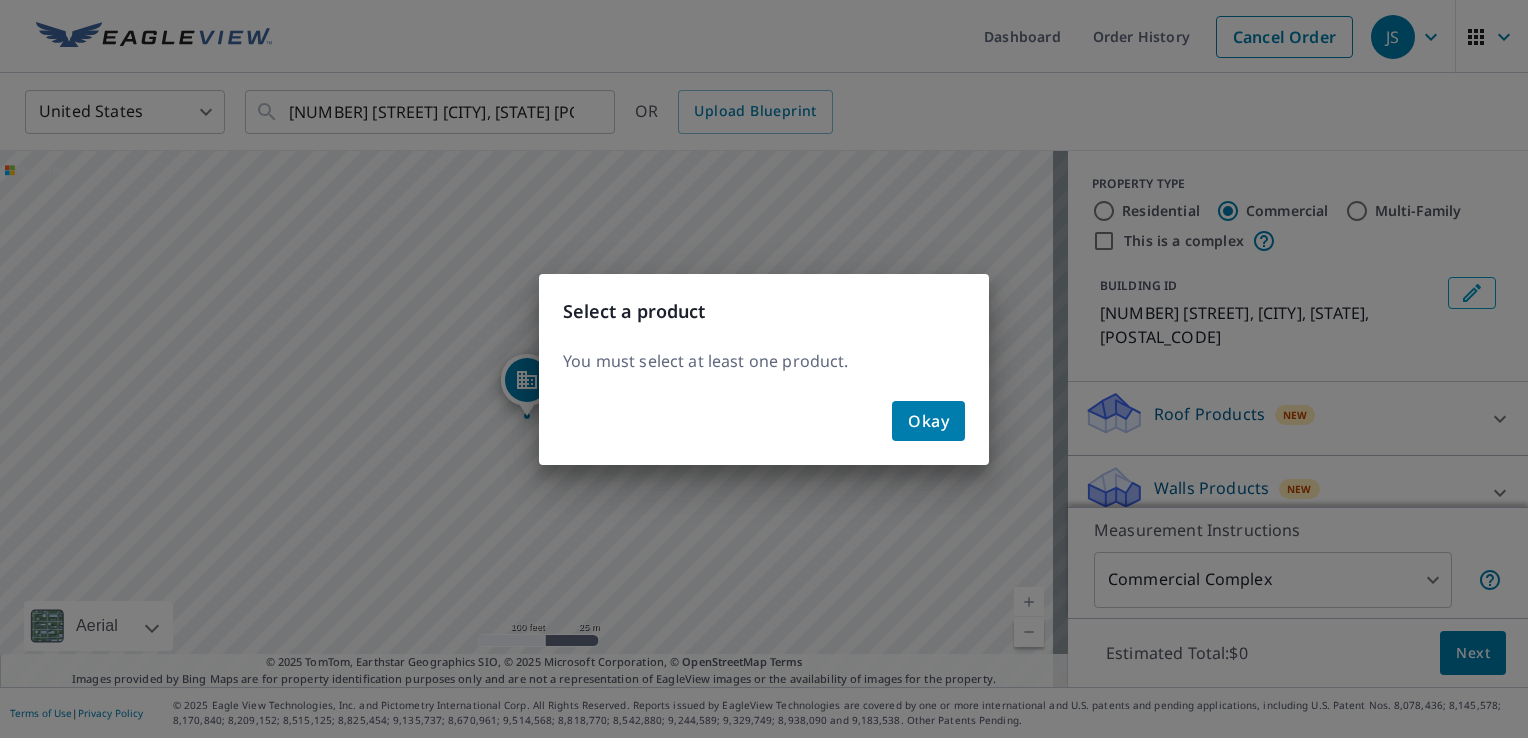 click on "Okay" at bounding box center (928, 421) 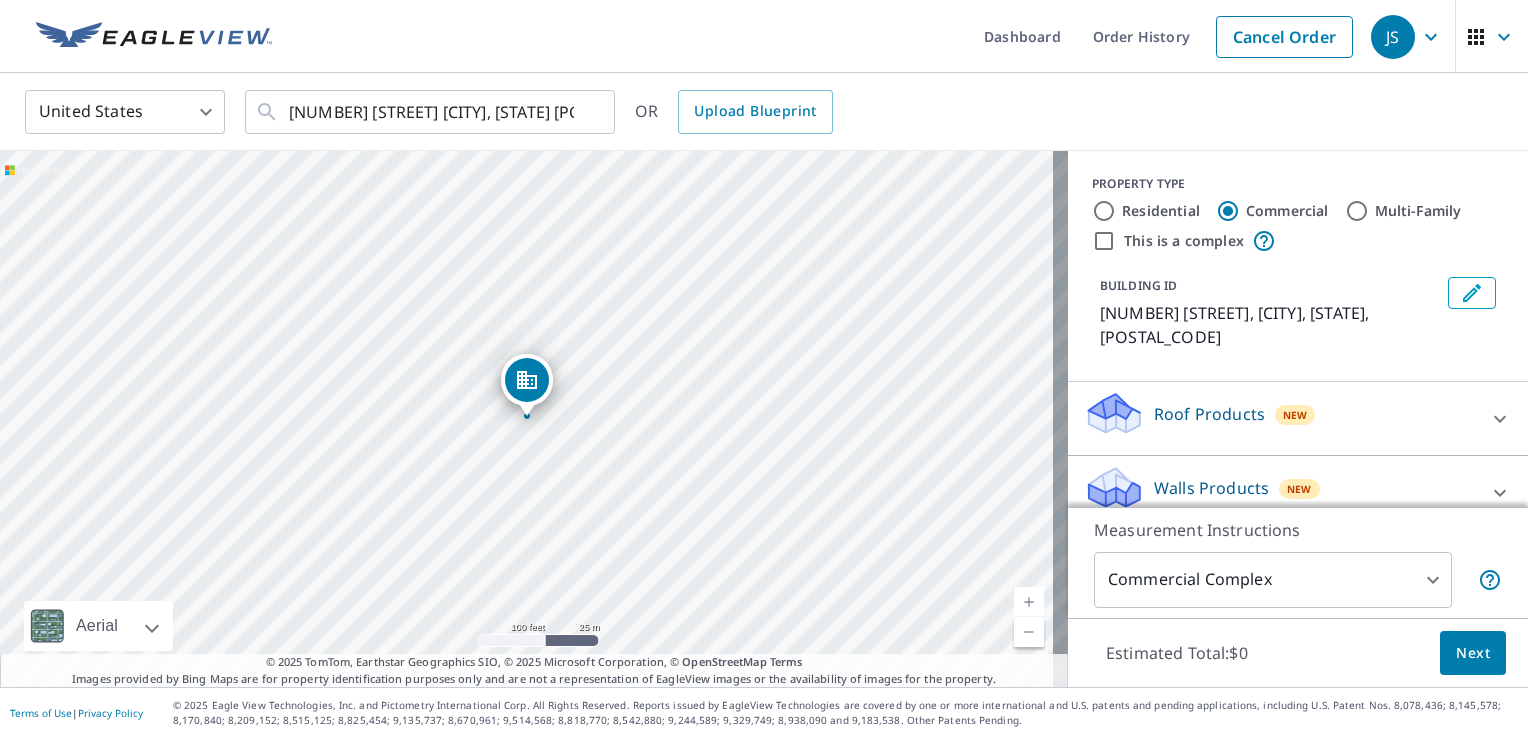 click 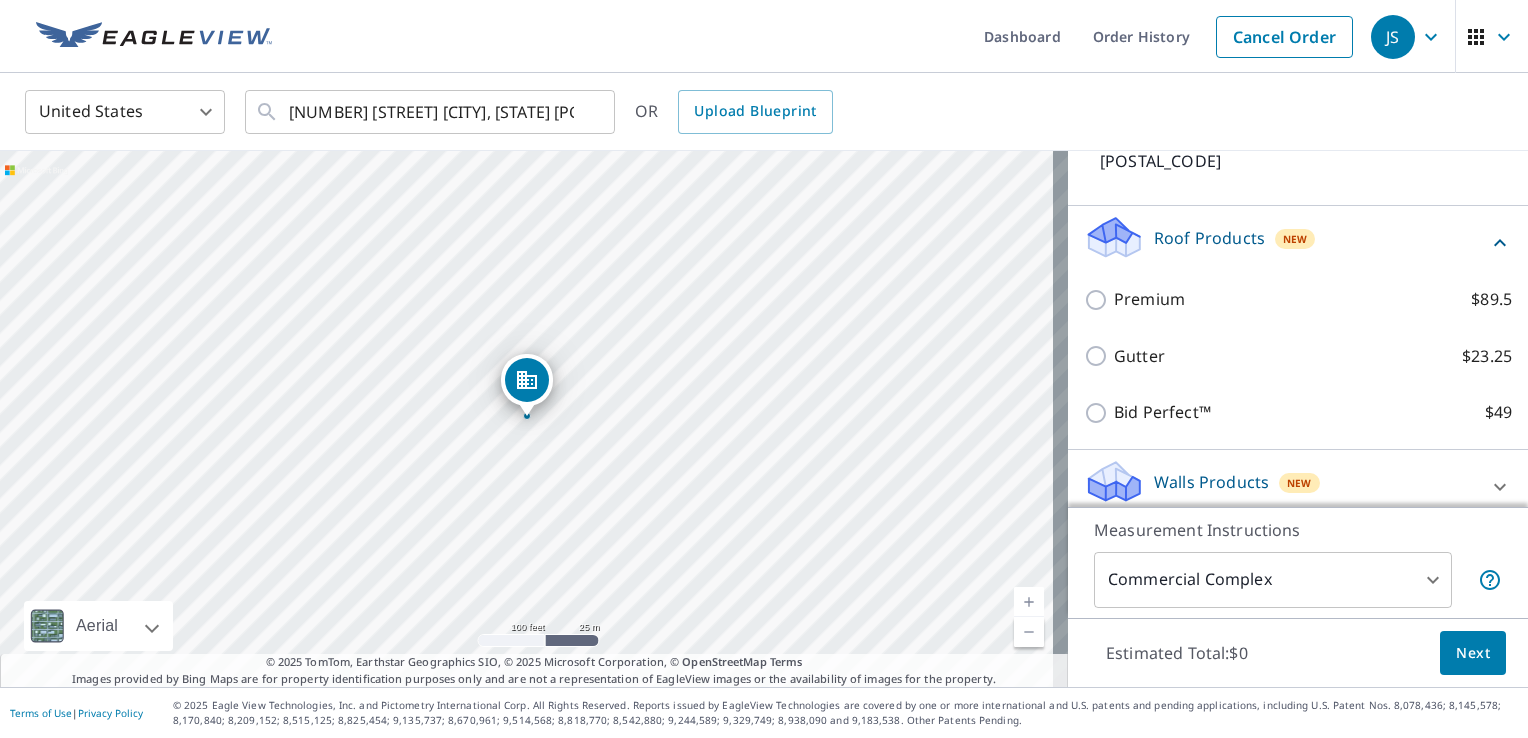 scroll, scrollTop: 191, scrollLeft: 0, axis: vertical 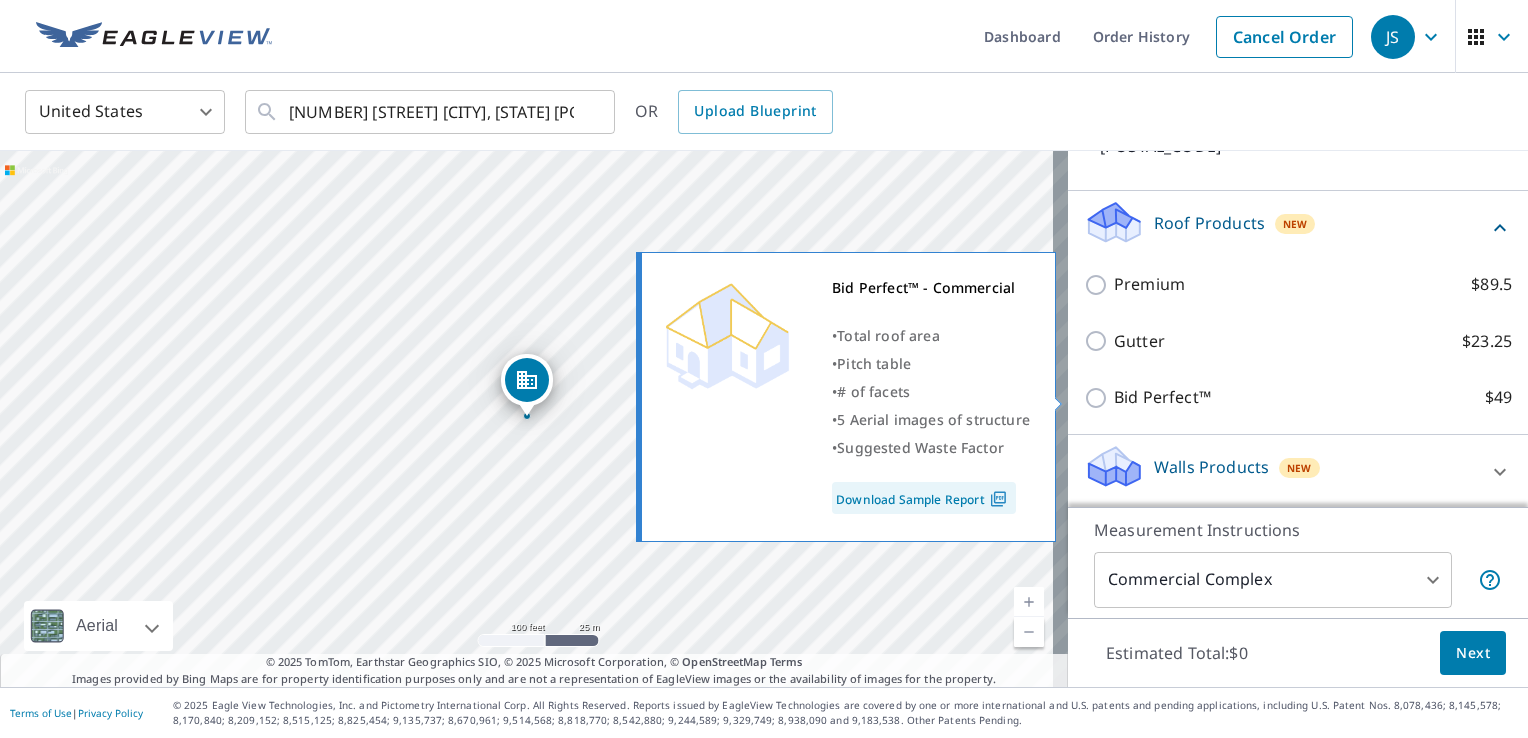 click on "Bid Perfect™ $49" at bounding box center [1099, 398] 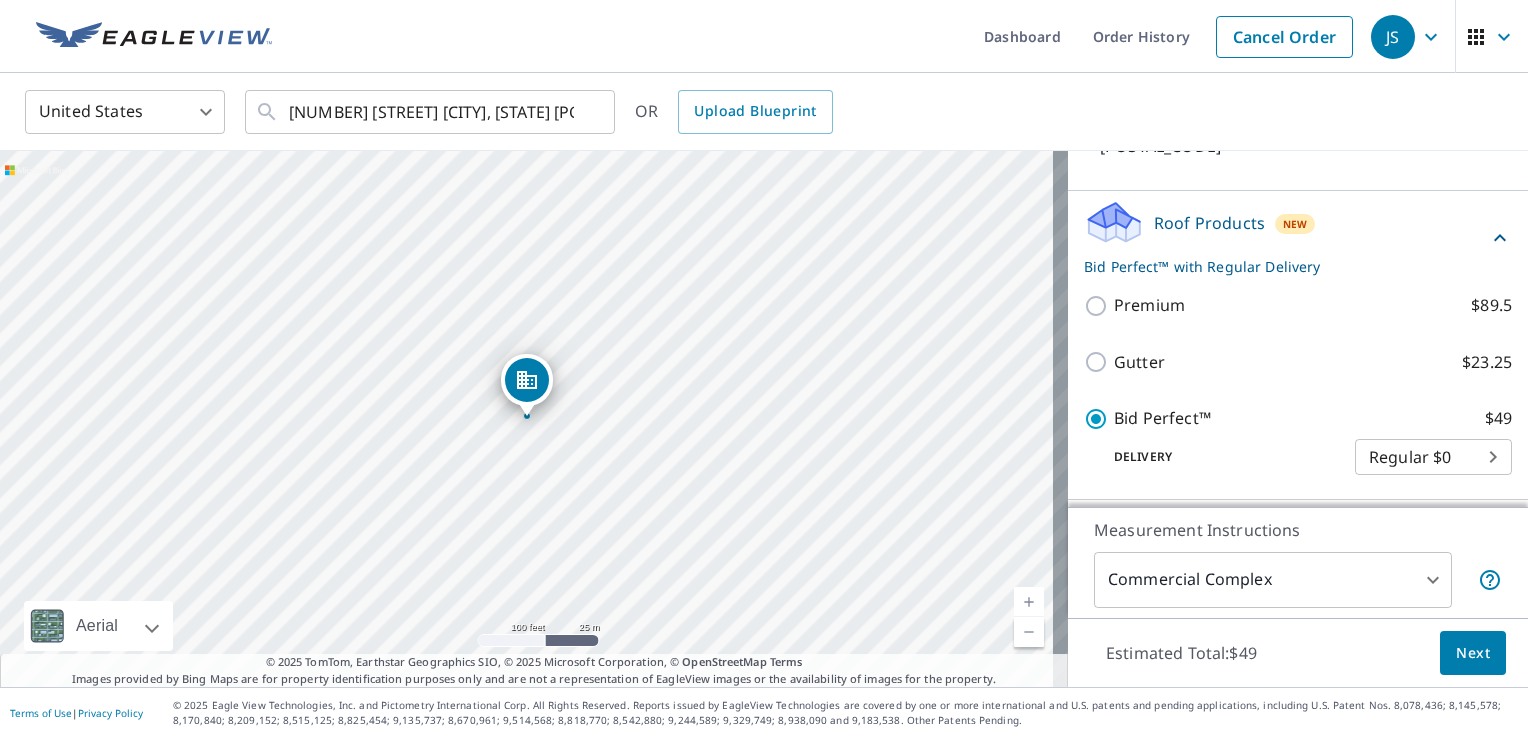 click on "Next" at bounding box center (1473, 653) 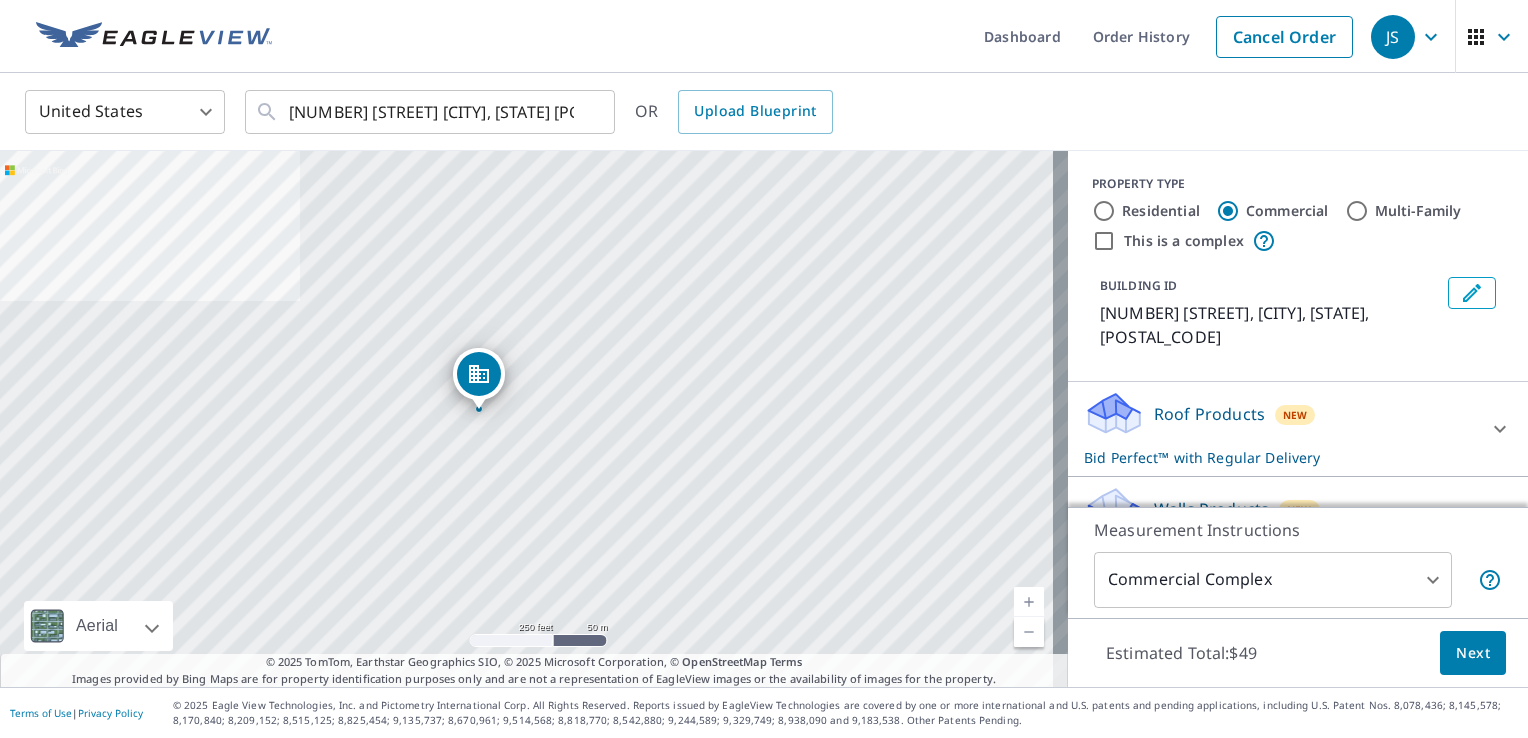 drag, startPoint x: 524, startPoint y: 374, endPoint x: 481, endPoint y: 366, distance: 43.737854 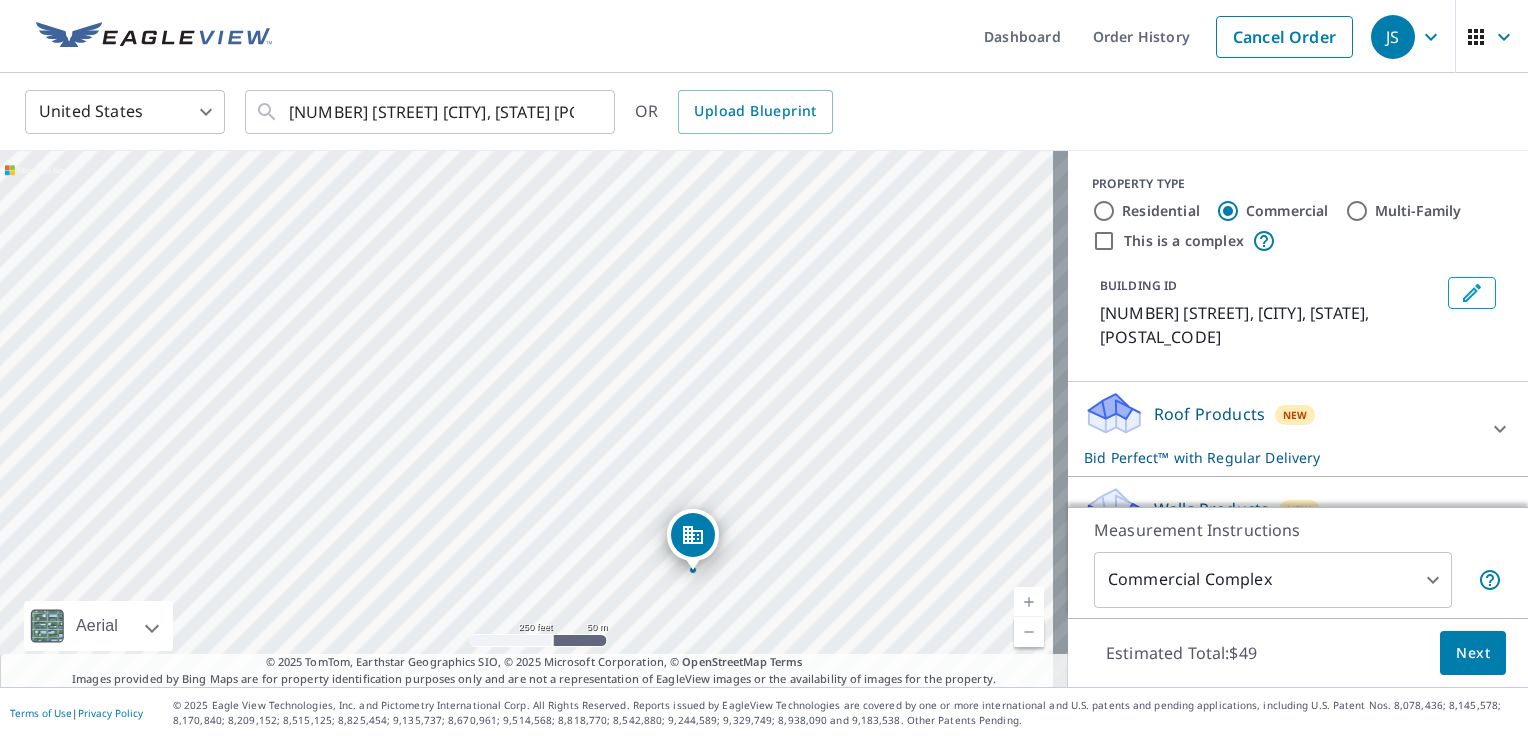 drag, startPoint x: 533, startPoint y: 377, endPoint x: 698, endPoint y: 530, distance: 225.02 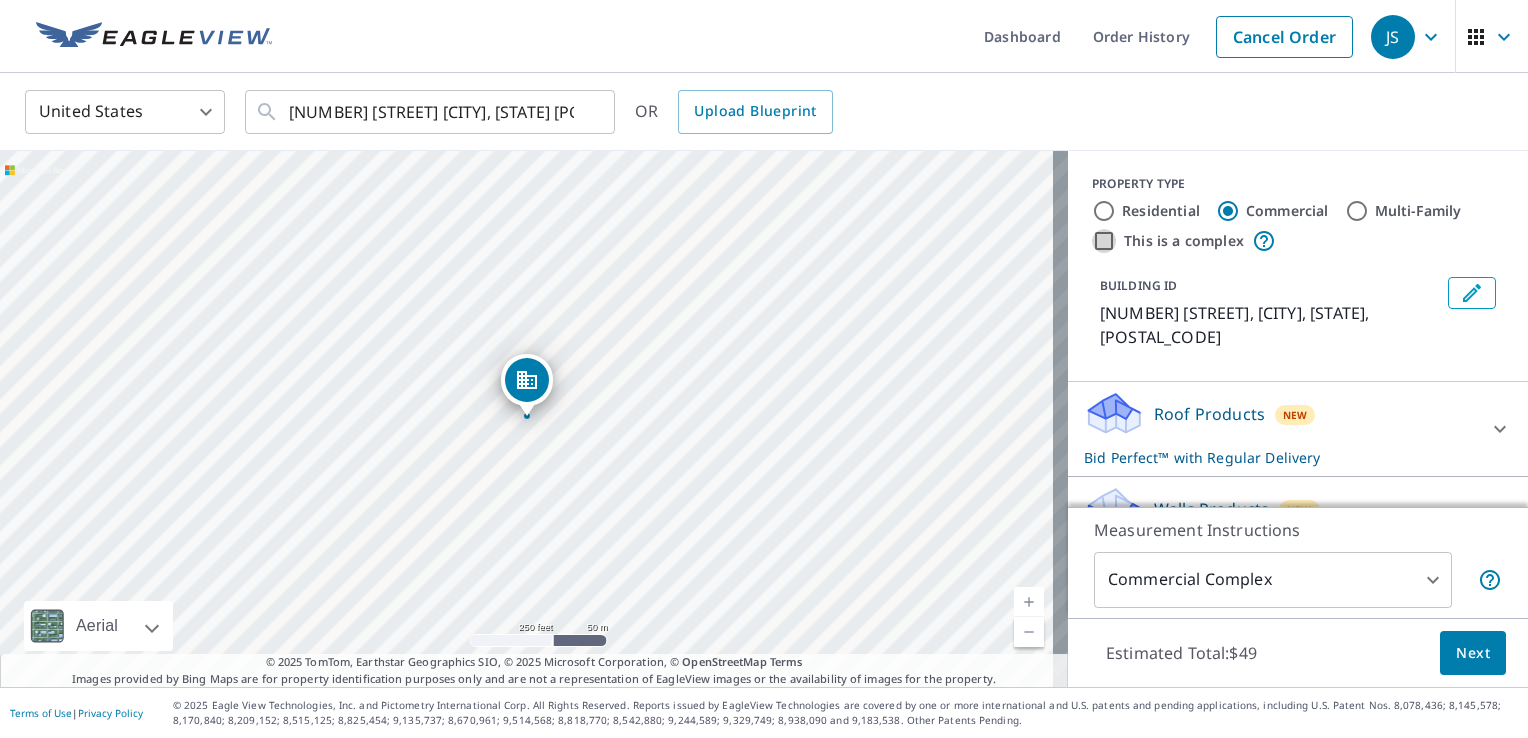 click on "This is a complex" at bounding box center (1104, 241) 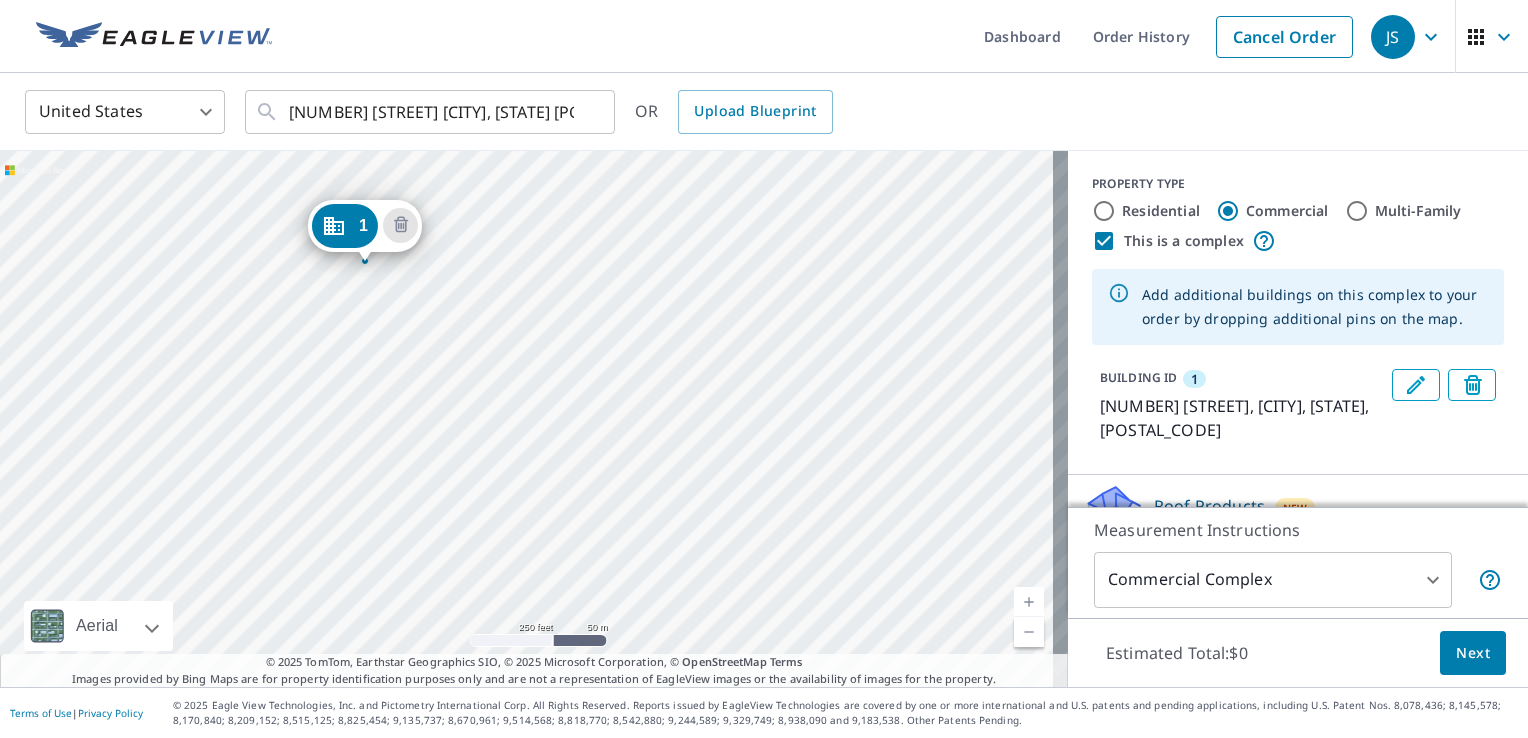drag, startPoint x: 516, startPoint y: 380, endPoint x: 354, endPoint y: 225, distance: 224.20749 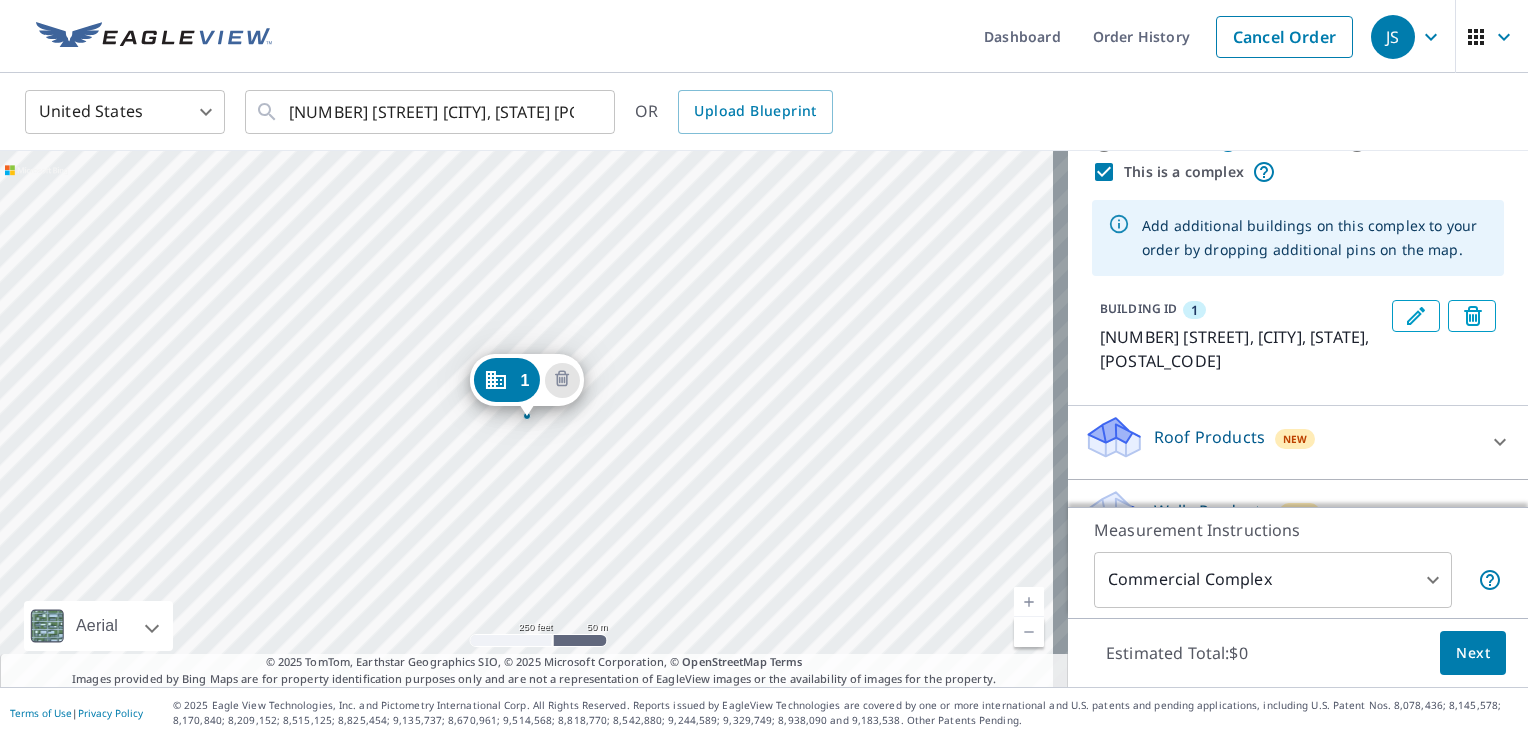 scroll, scrollTop: 100, scrollLeft: 0, axis: vertical 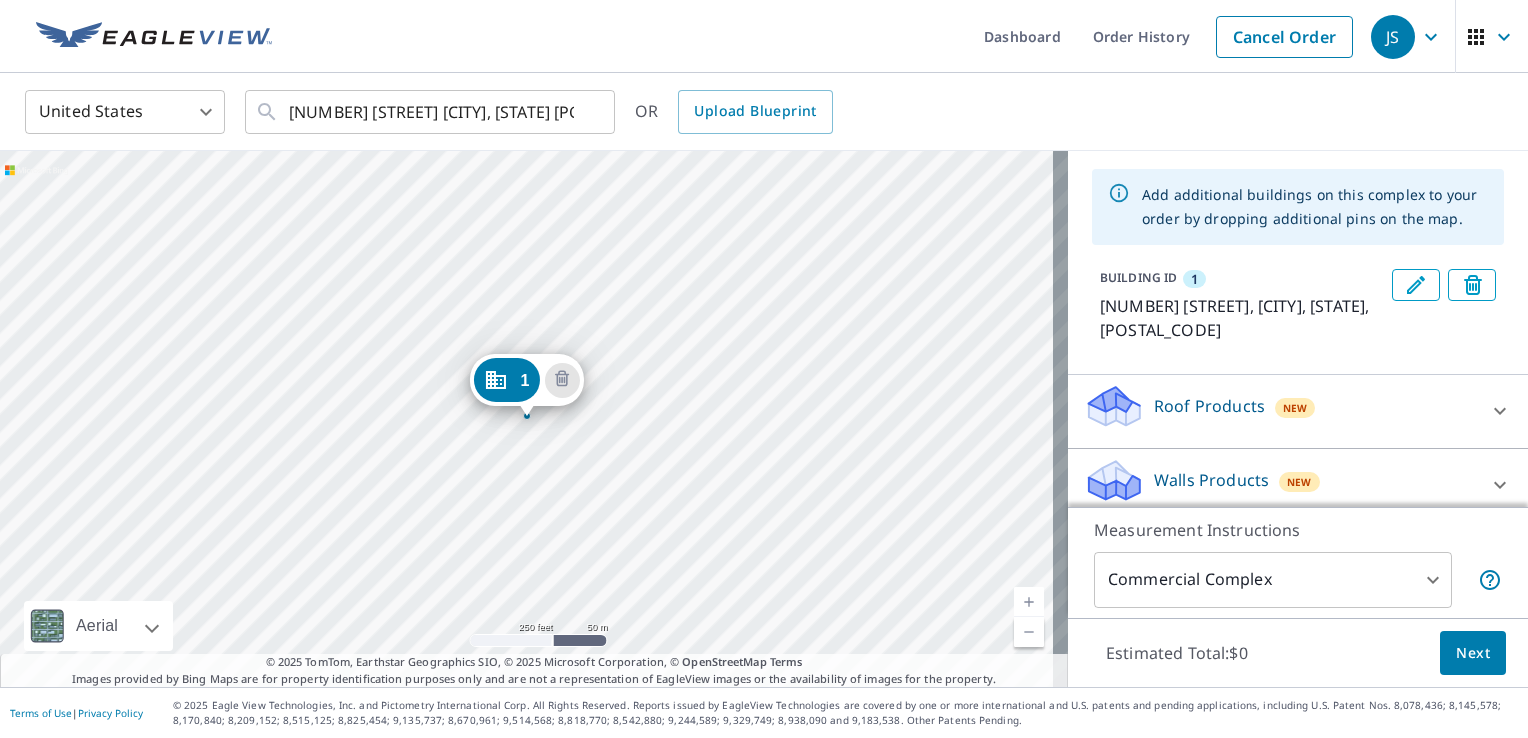 click 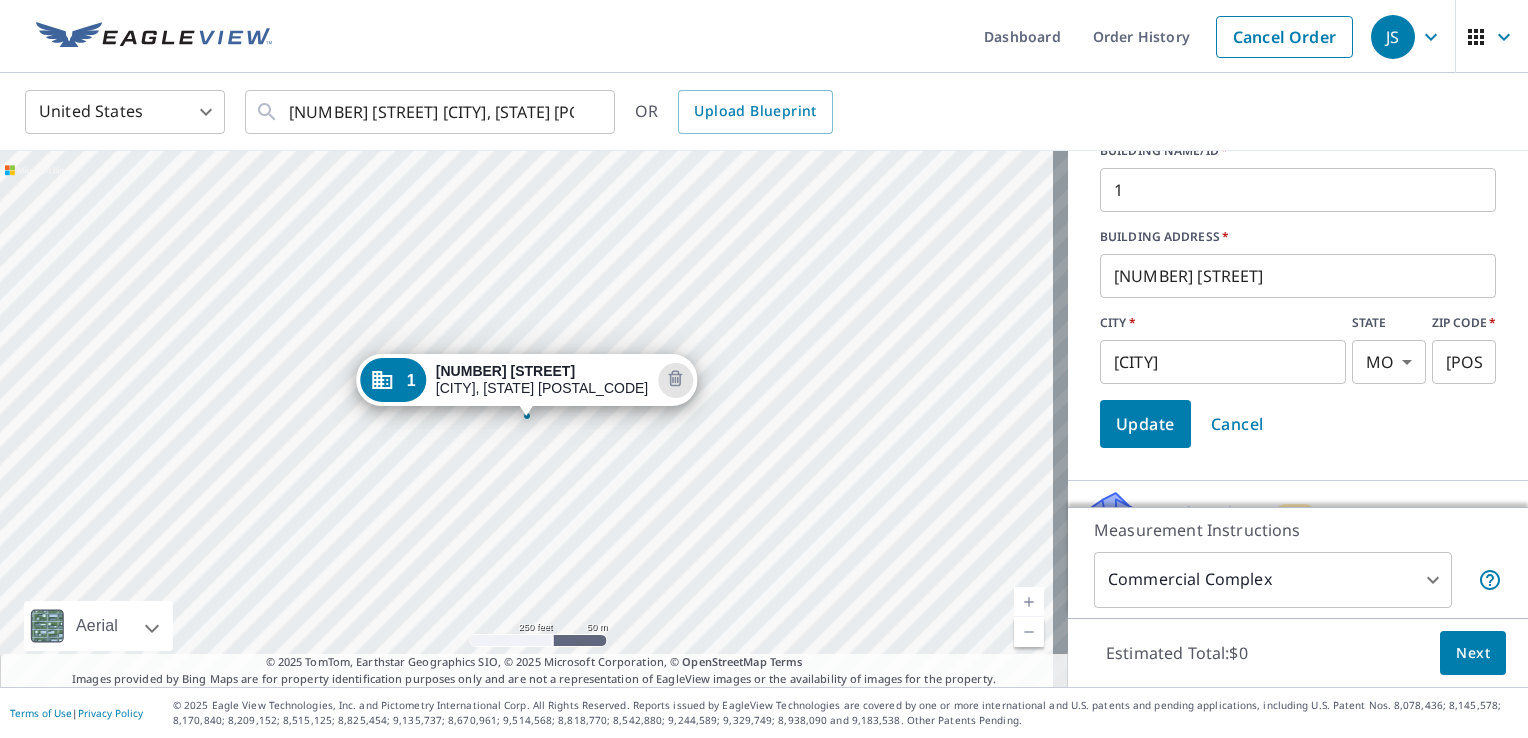 scroll, scrollTop: 300, scrollLeft: 0, axis: vertical 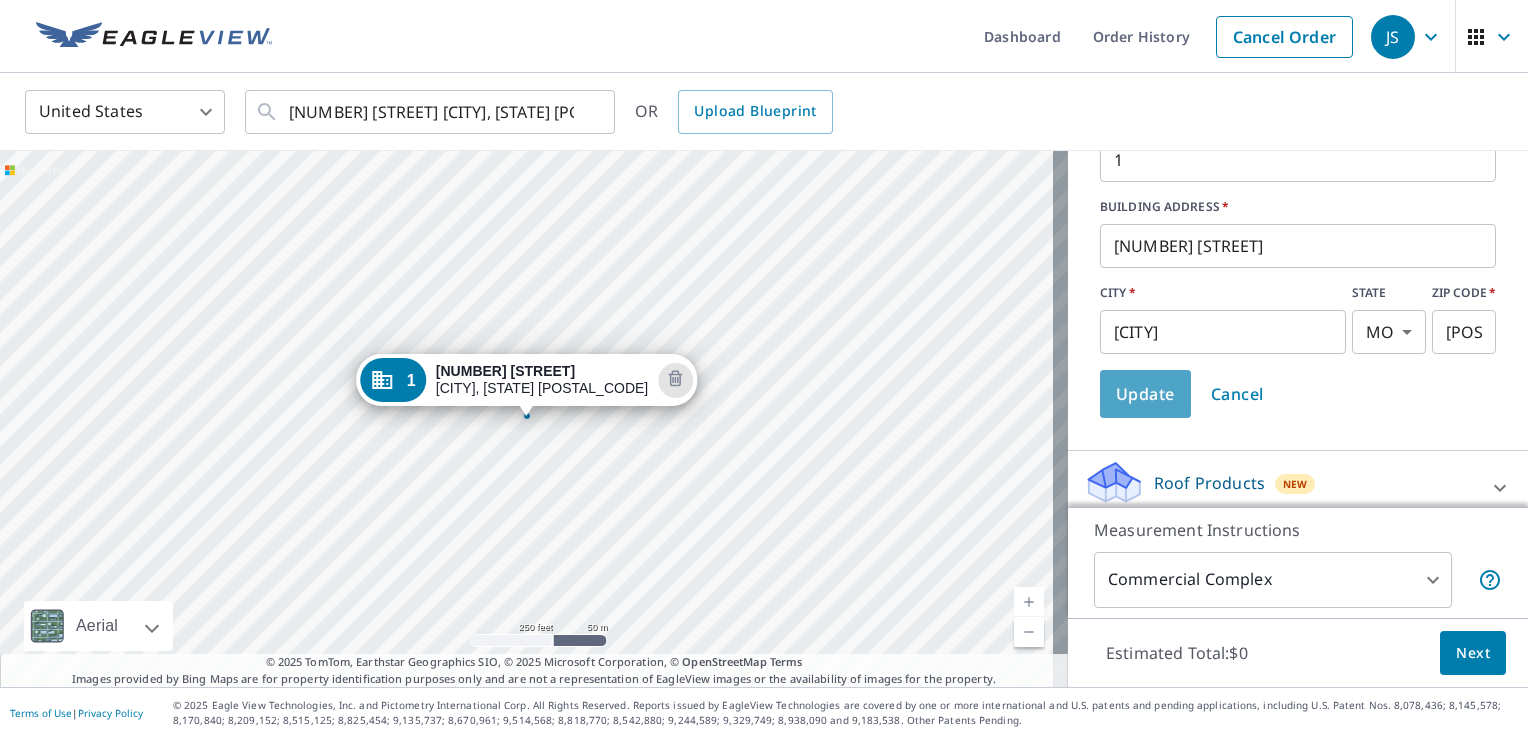 click on "Update" at bounding box center [1145, 394] 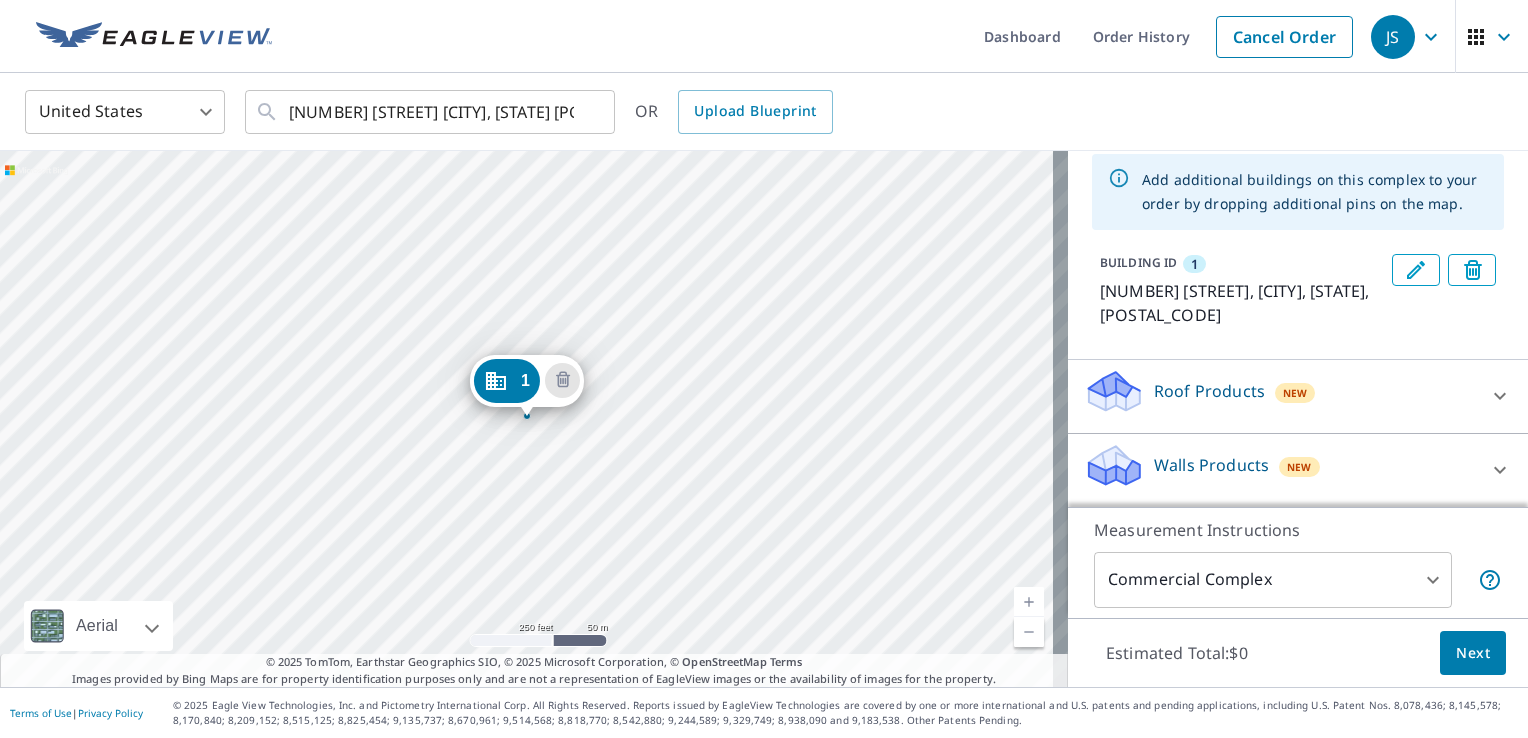 scroll, scrollTop: 115, scrollLeft: 0, axis: vertical 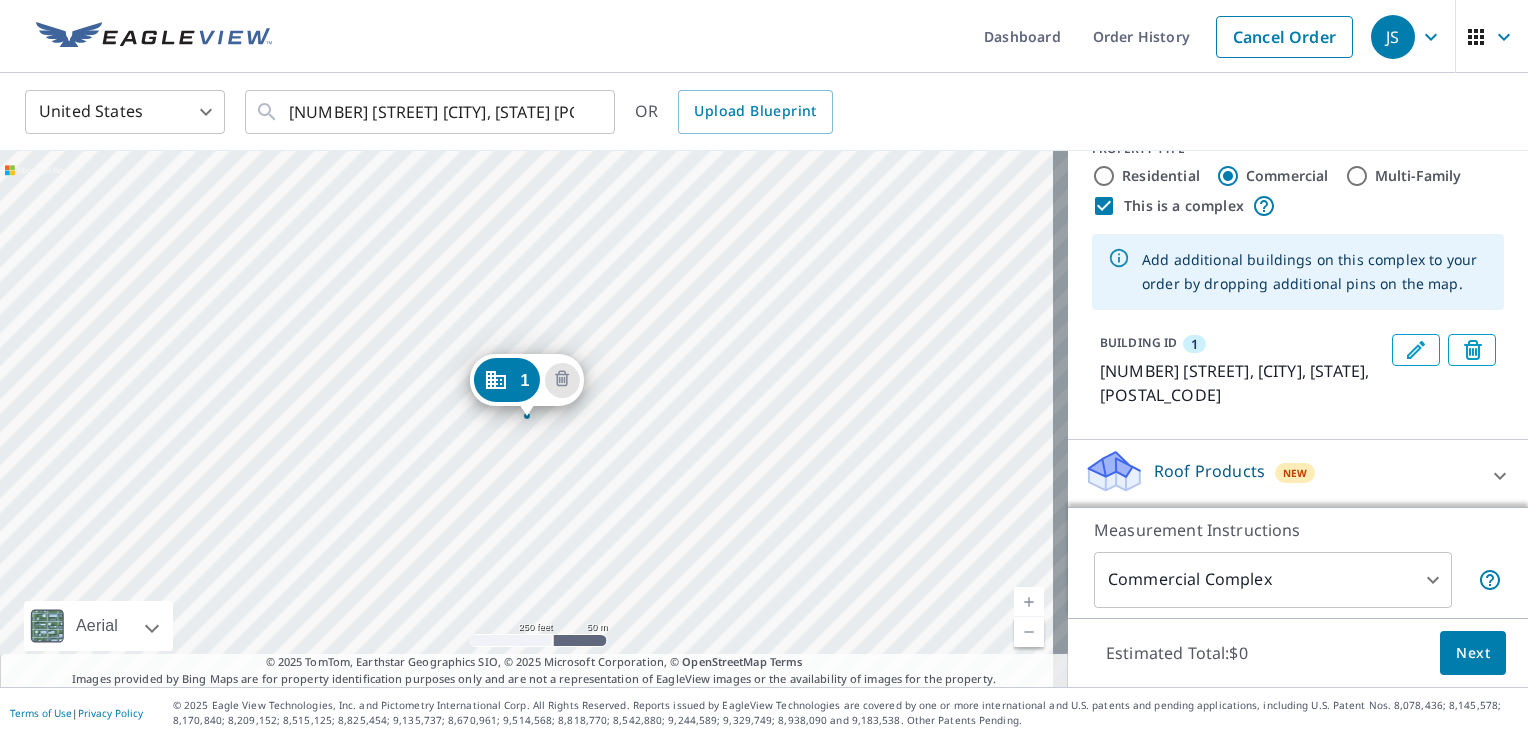 click on "Add additional buildings on this complex to your order by dropping additional pins on the map." at bounding box center [1315, 272] 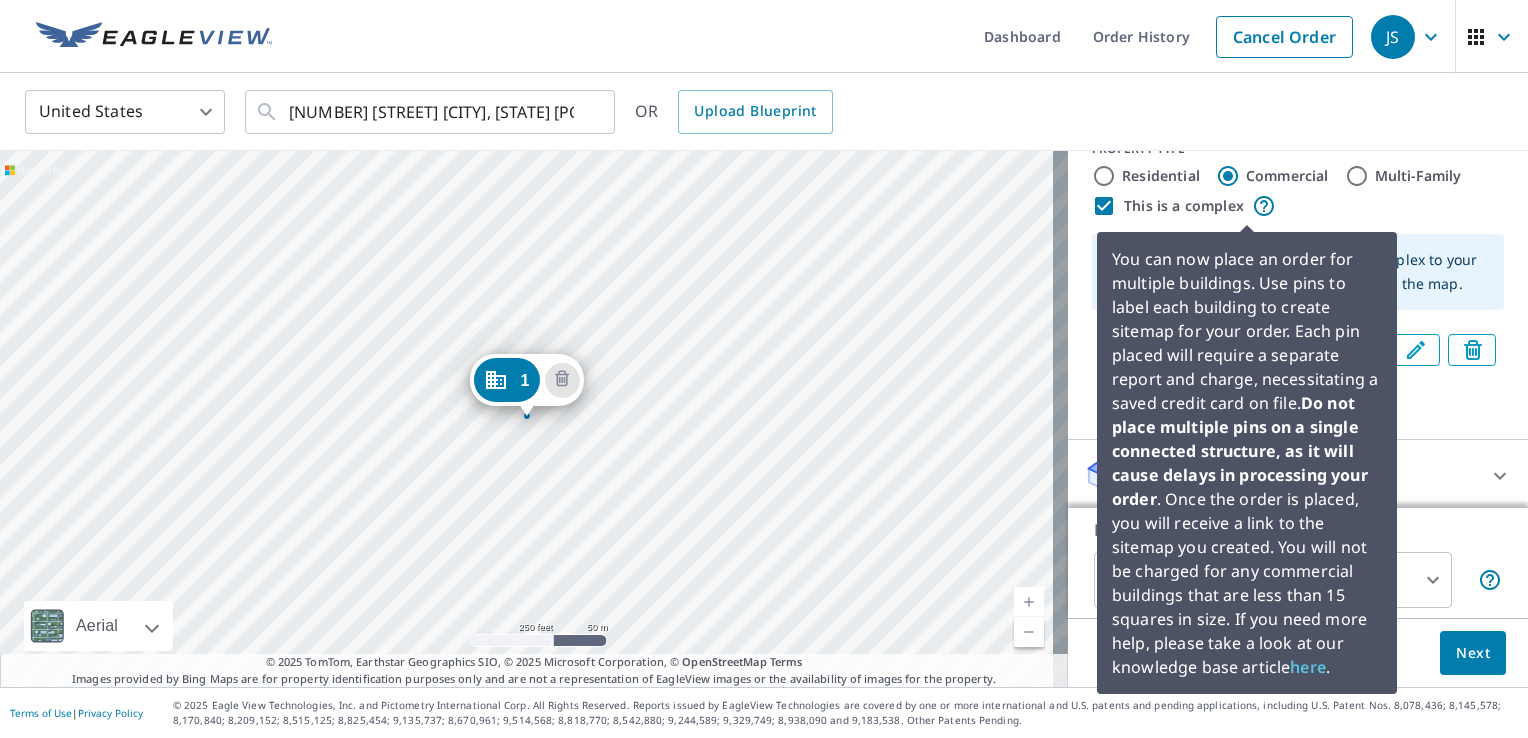 click 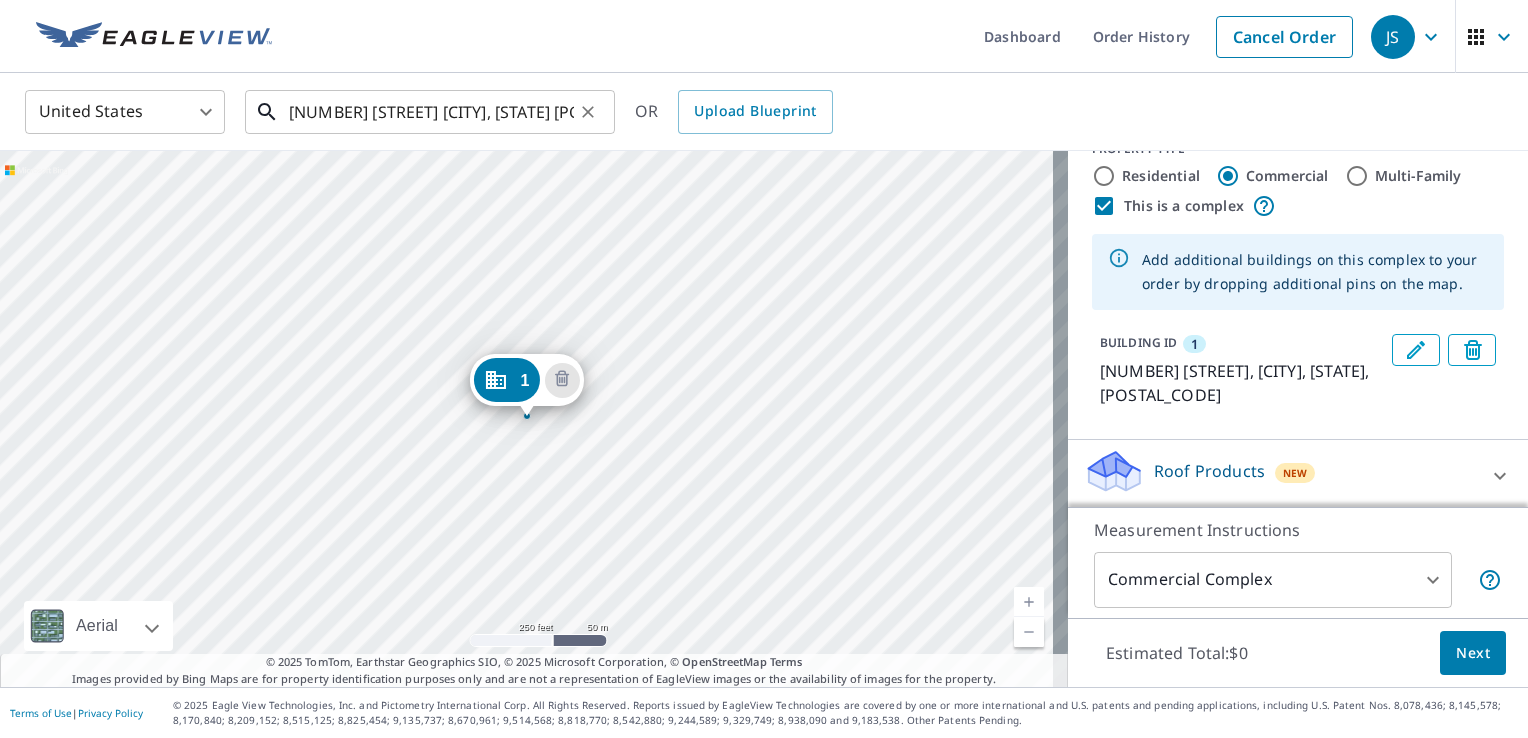 click on "[NUMBER] [STREET] [CITY], [STATE] [POSTAL_CODE]" at bounding box center (431, 112) 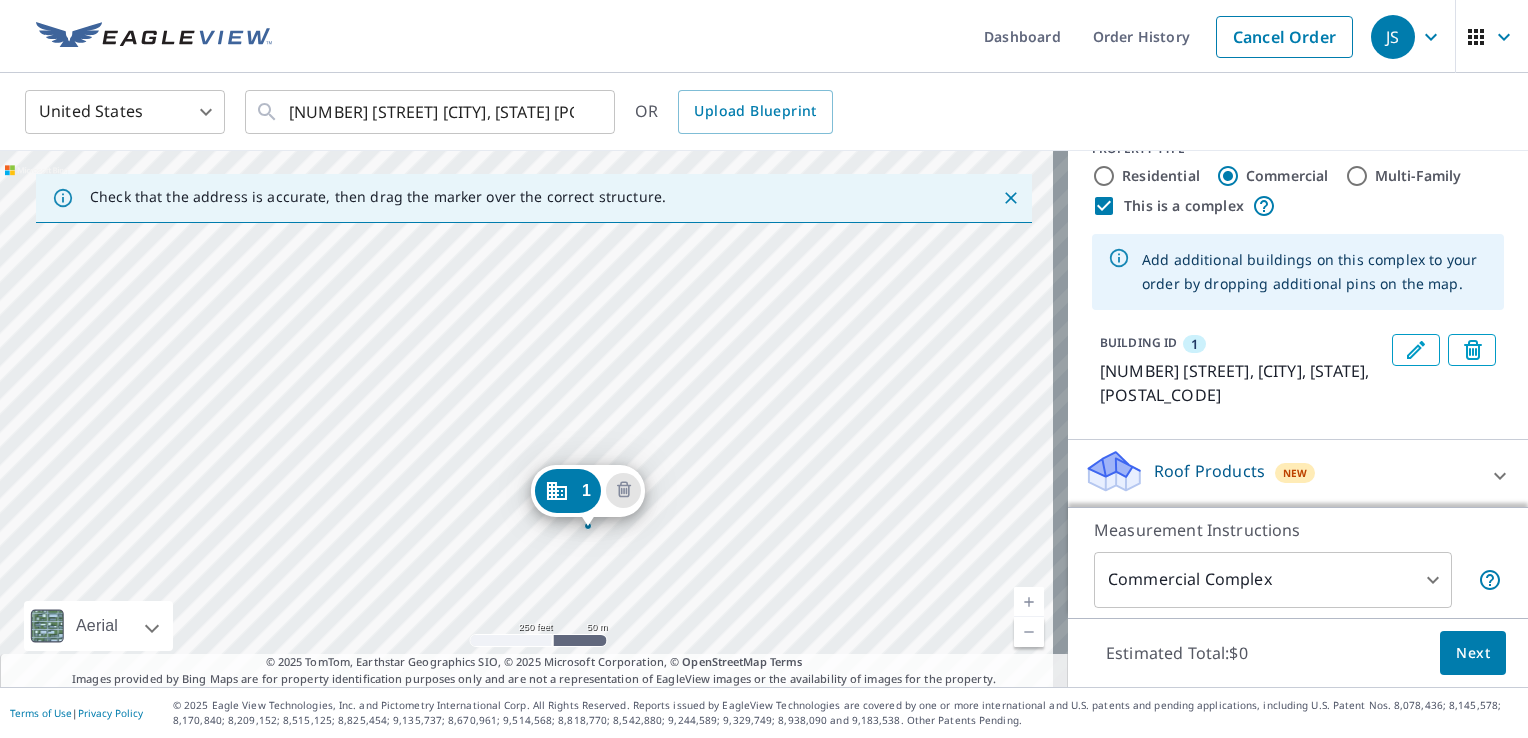 drag, startPoint x: 512, startPoint y: 381, endPoint x: 570, endPoint y: 489, distance: 122.588745 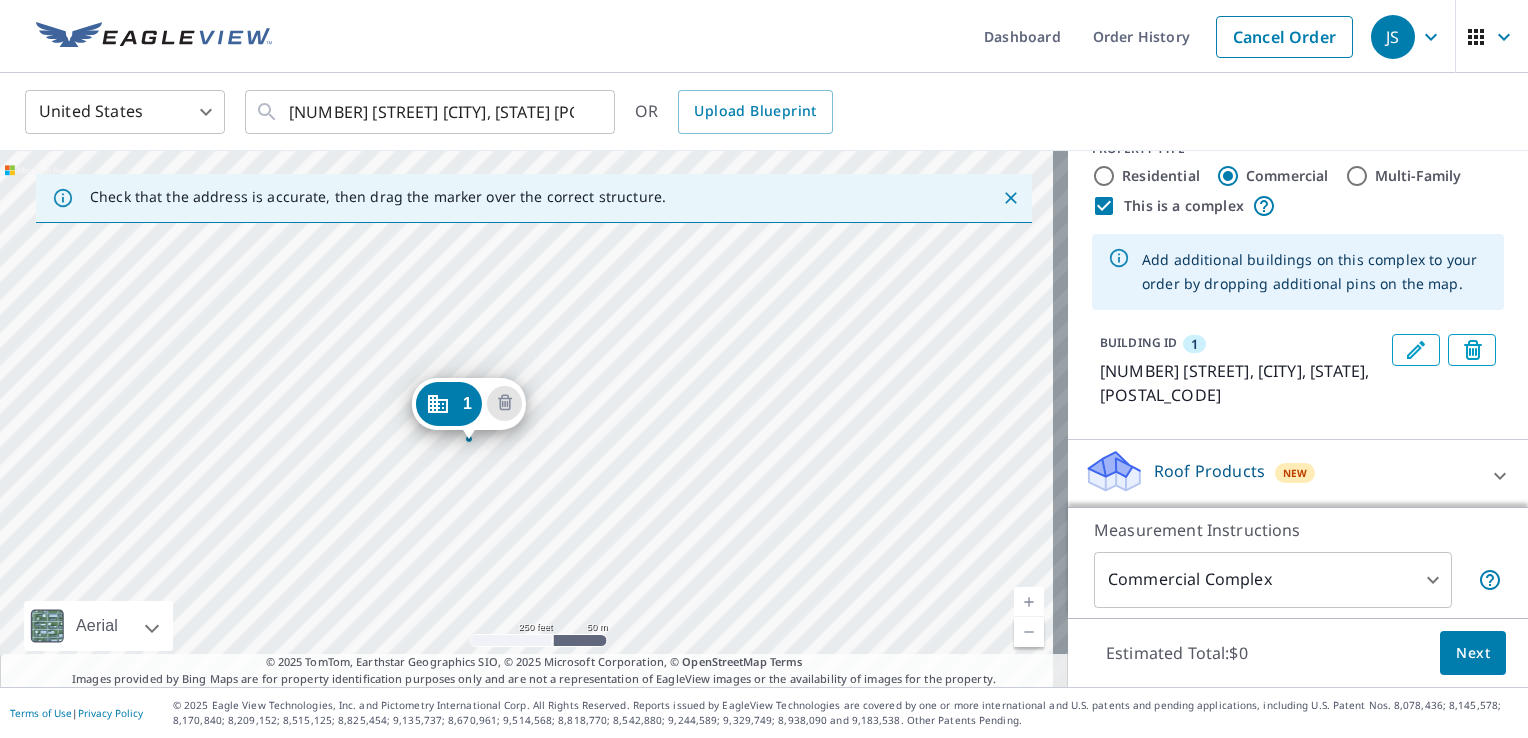 drag, startPoint x: 510, startPoint y: 374, endPoint x: 452, endPoint y: 397, distance: 62.39391 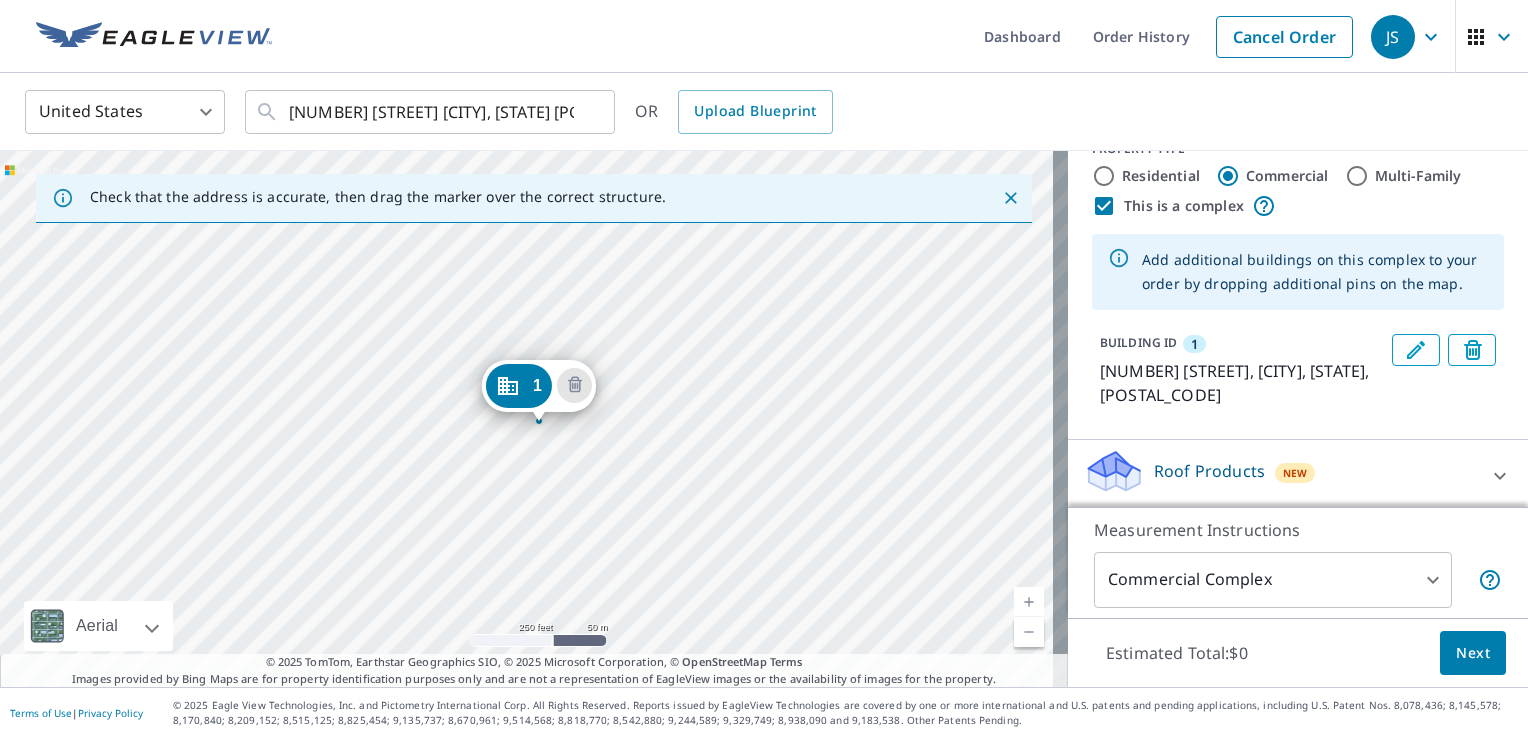 drag, startPoint x: 501, startPoint y: 380, endPoint x: 512, endPoint y: 385, distance: 12.083046 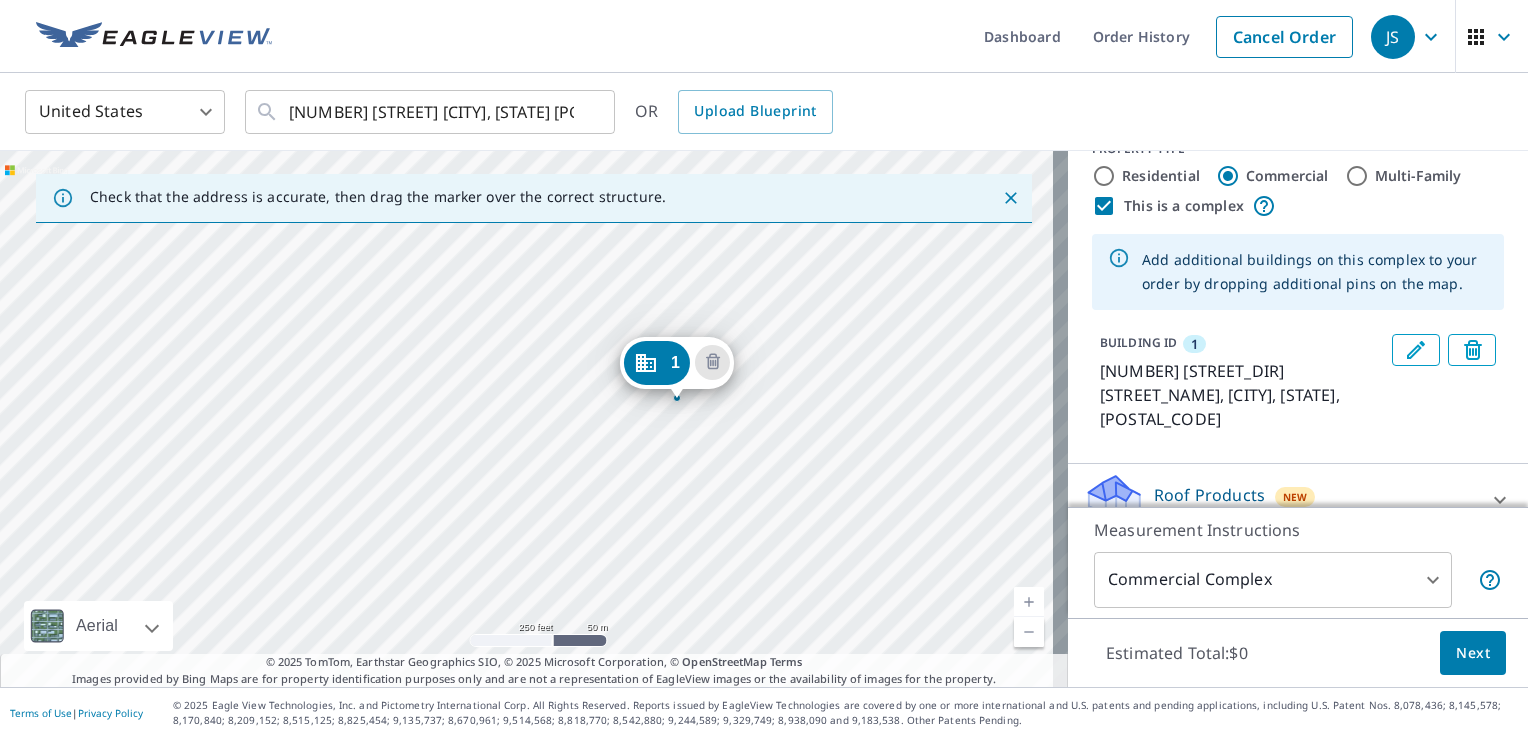 drag, startPoint x: 509, startPoint y: 378, endPoint x: 659, endPoint y: 360, distance: 151.07614 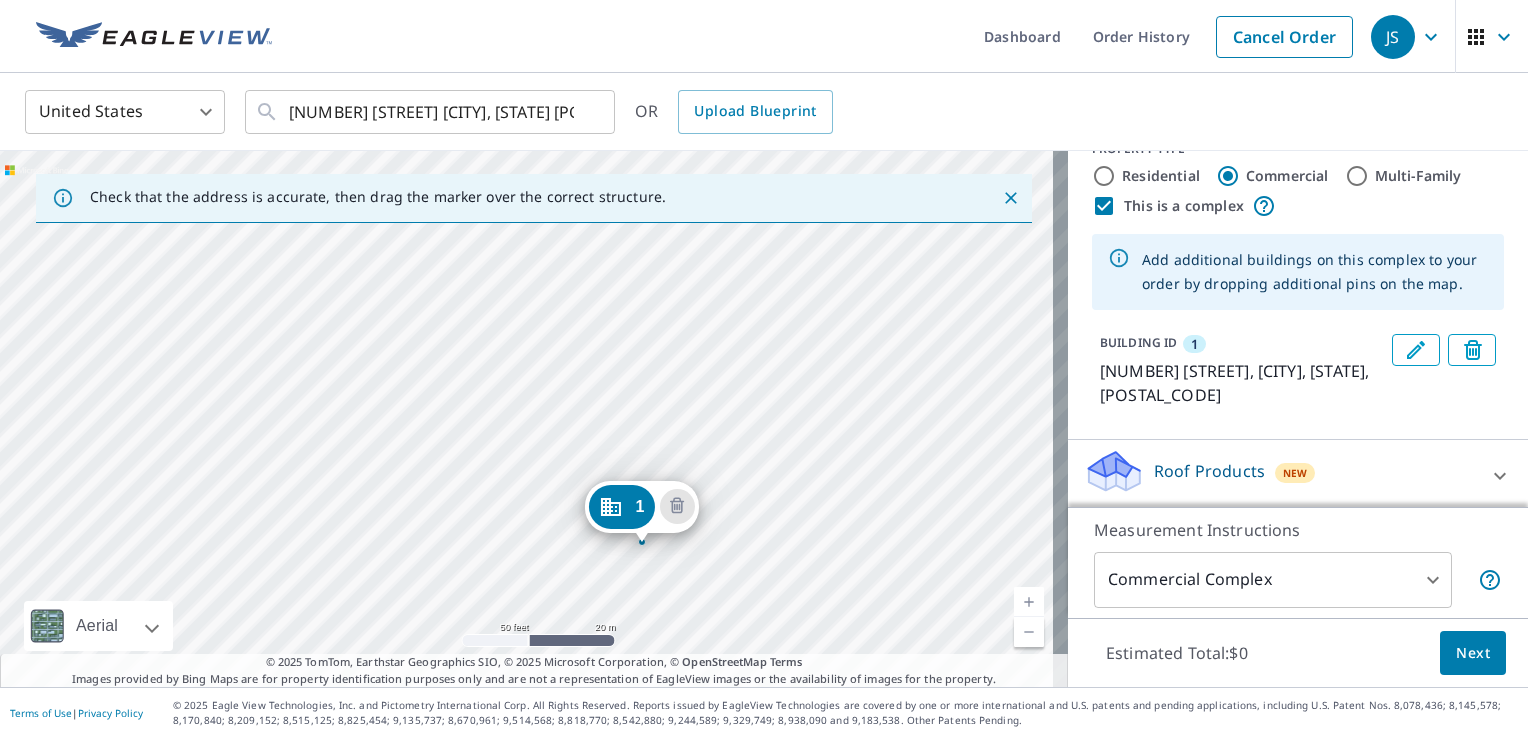 drag, startPoint x: 508, startPoint y: 389, endPoint x: 1021, endPoint y: 537, distance: 533.9223 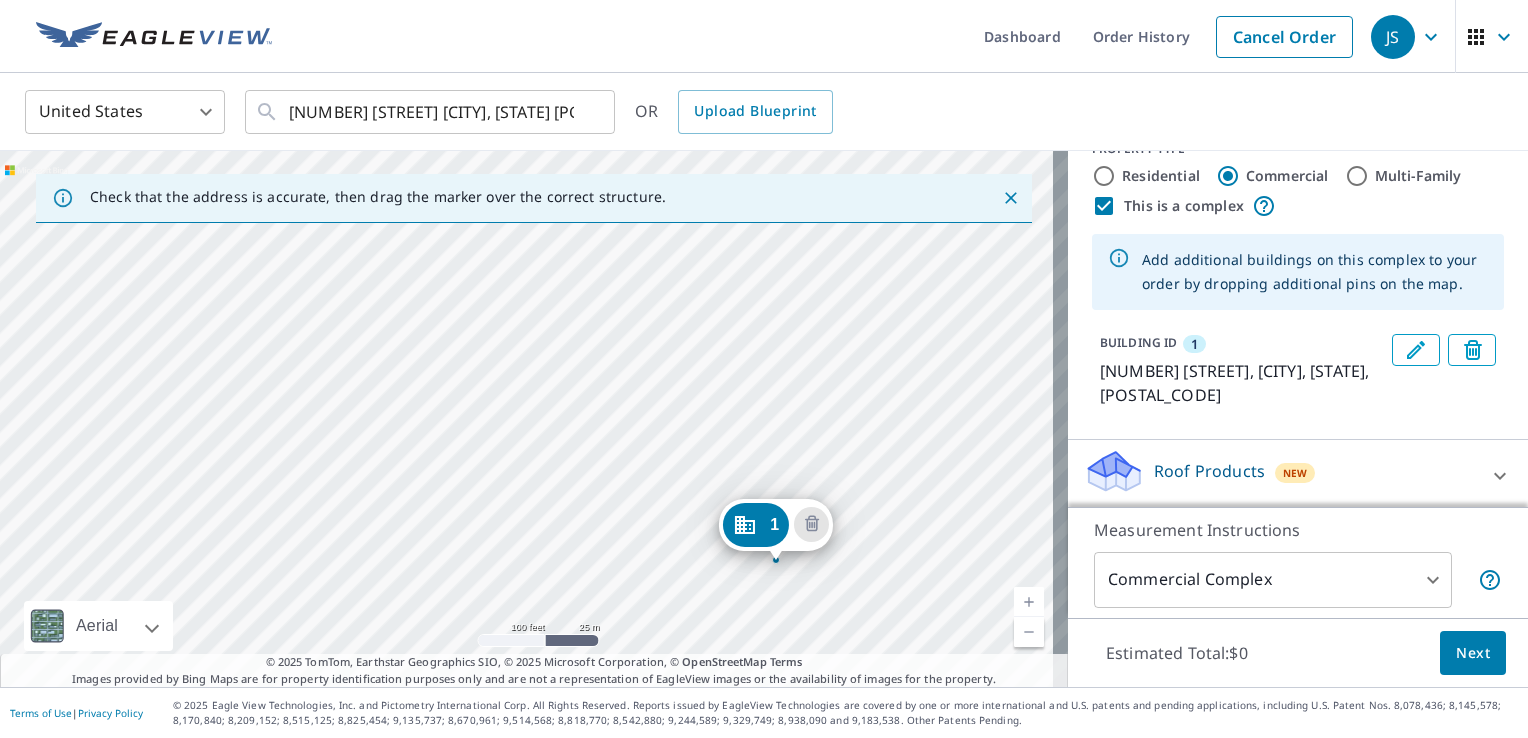 click on "[NUMBER] [NUMBER] [STREET] [CITY], [STATE] [POSTAL_CODE]" at bounding box center [534, 419] 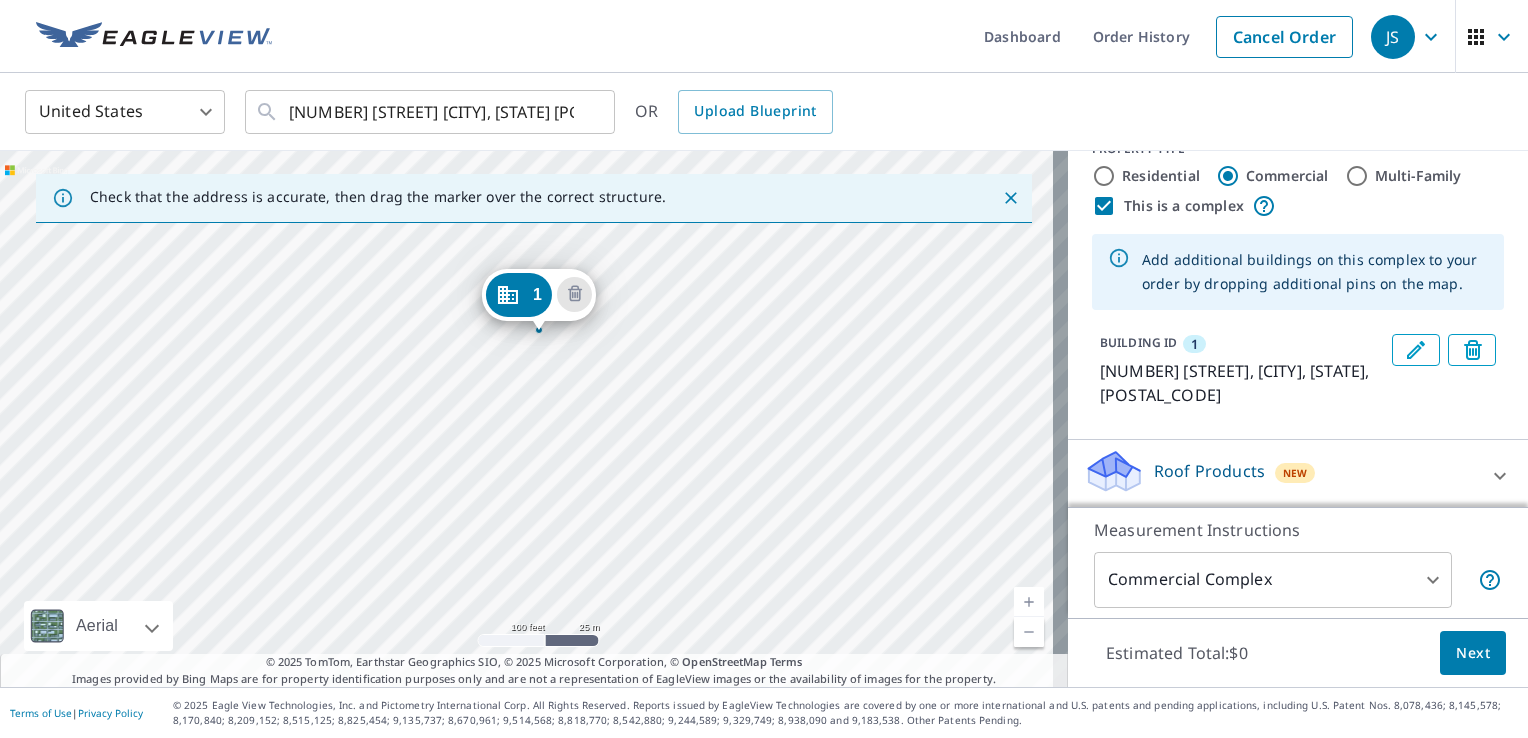drag, startPoint x: 757, startPoint y: 517, endPoint x: 523, endPoint y: 286, distance: 328.8115 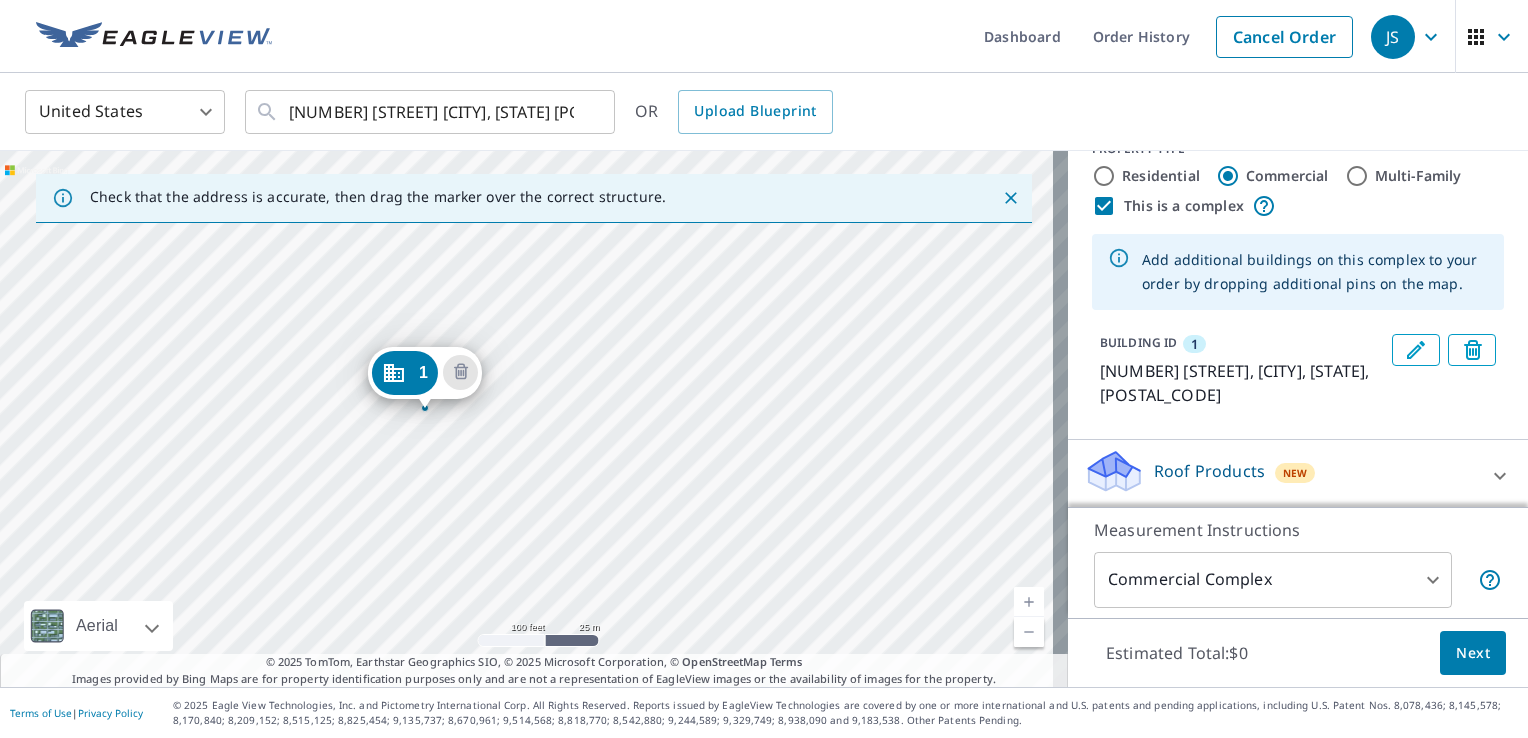 drag, startPoint x: 513, startPoint y: 374, endPoint x: 411, endPoint y: 366, distance: 102.31325 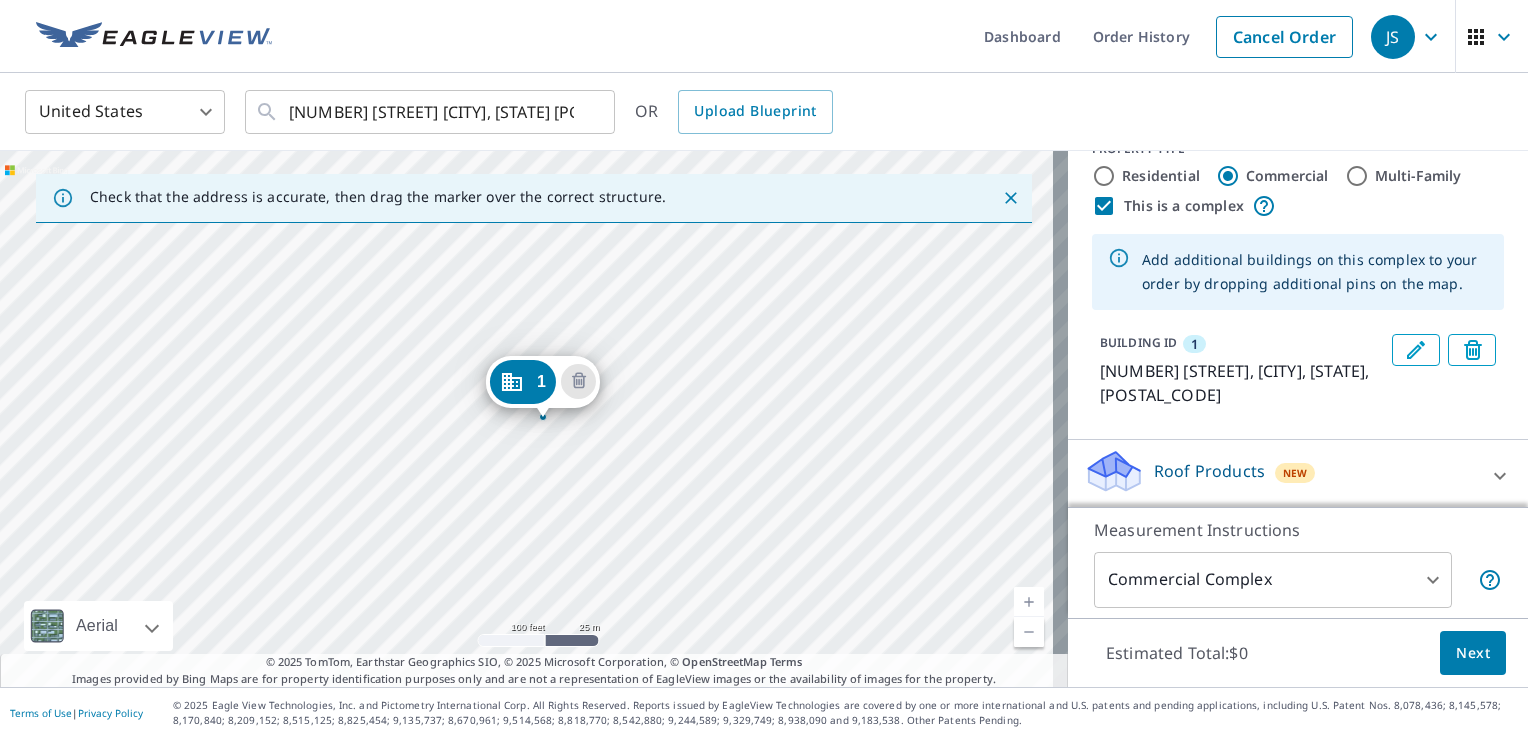 drag, startPoint x: 496, startPoint y: 373, endPoint x: 512, endPoint y: 374, distance: 16.03122 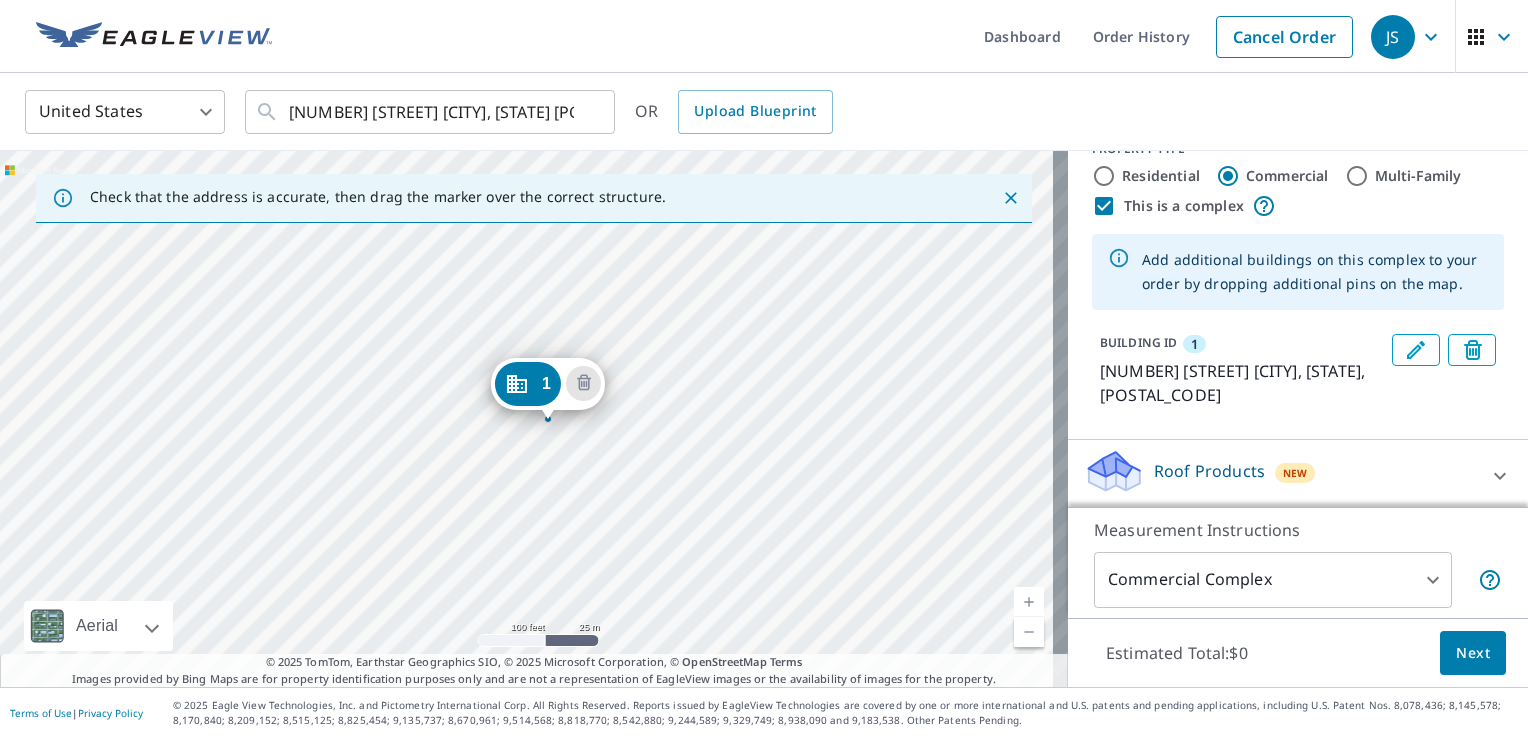 drag, startPoint x: 530, startPoint y: 374, endPoint x: 544, endPoint y: 377, distance: 14.3178215 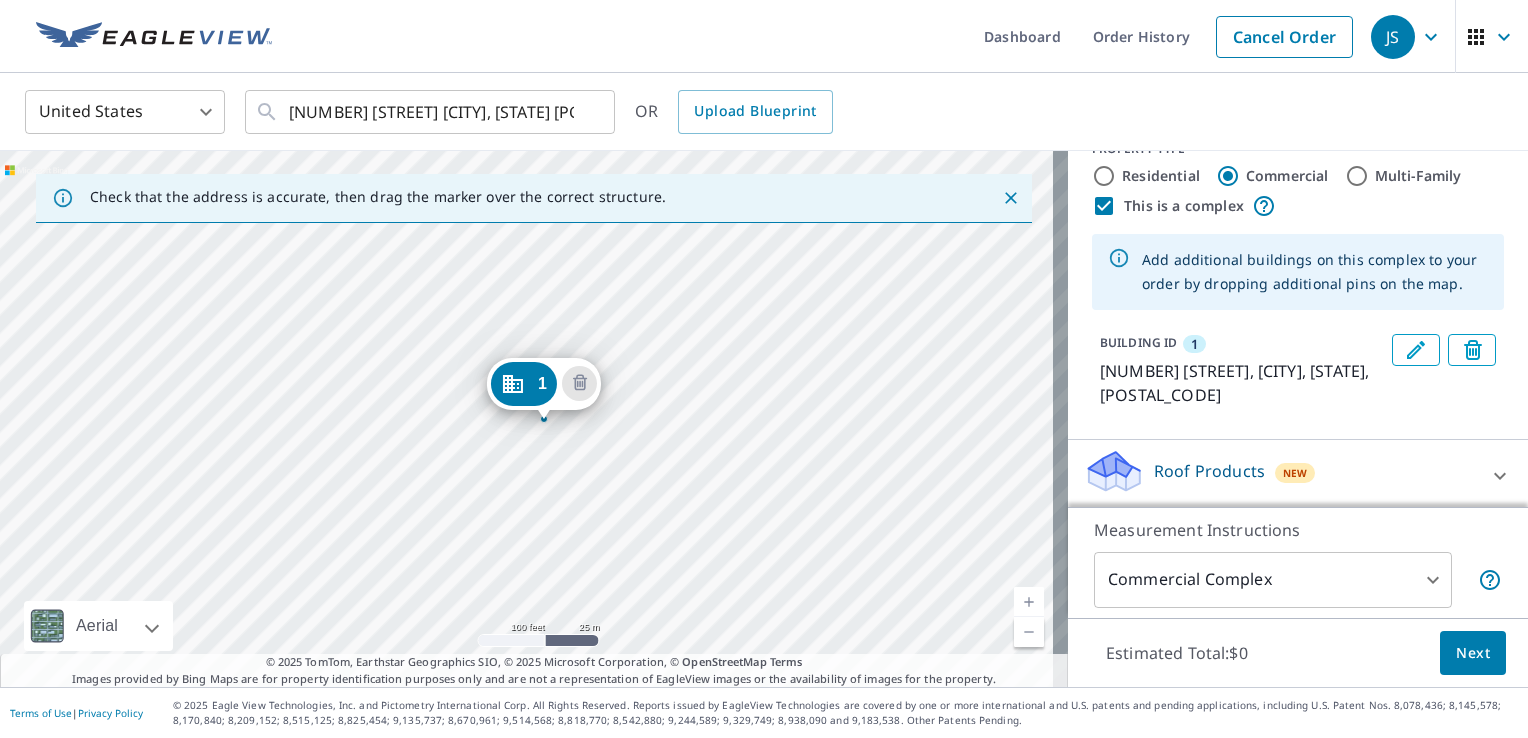drag, startPoint x: 544, startPoint y: 376, endPoint x: 558, endPoint y: 378, distance: 14.142136 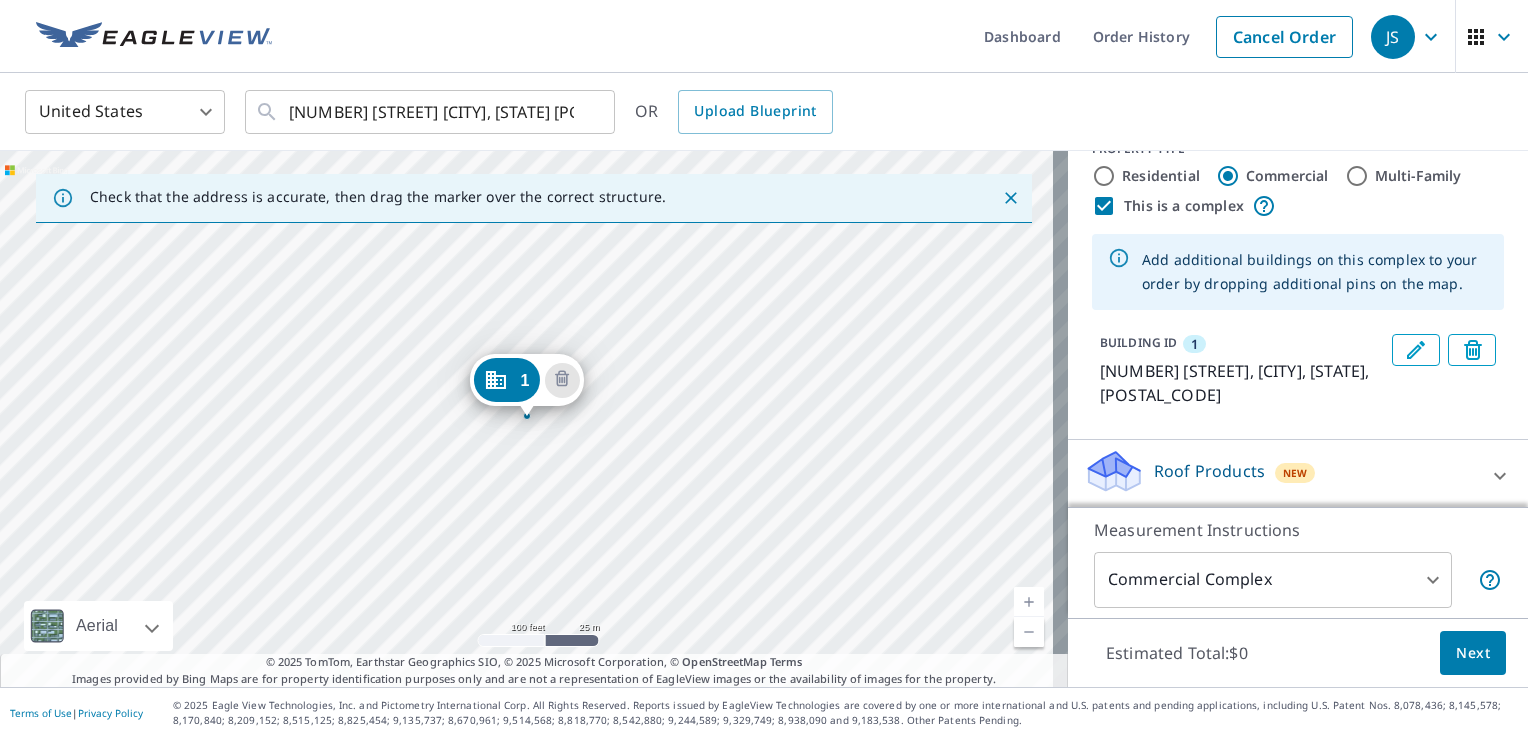 click 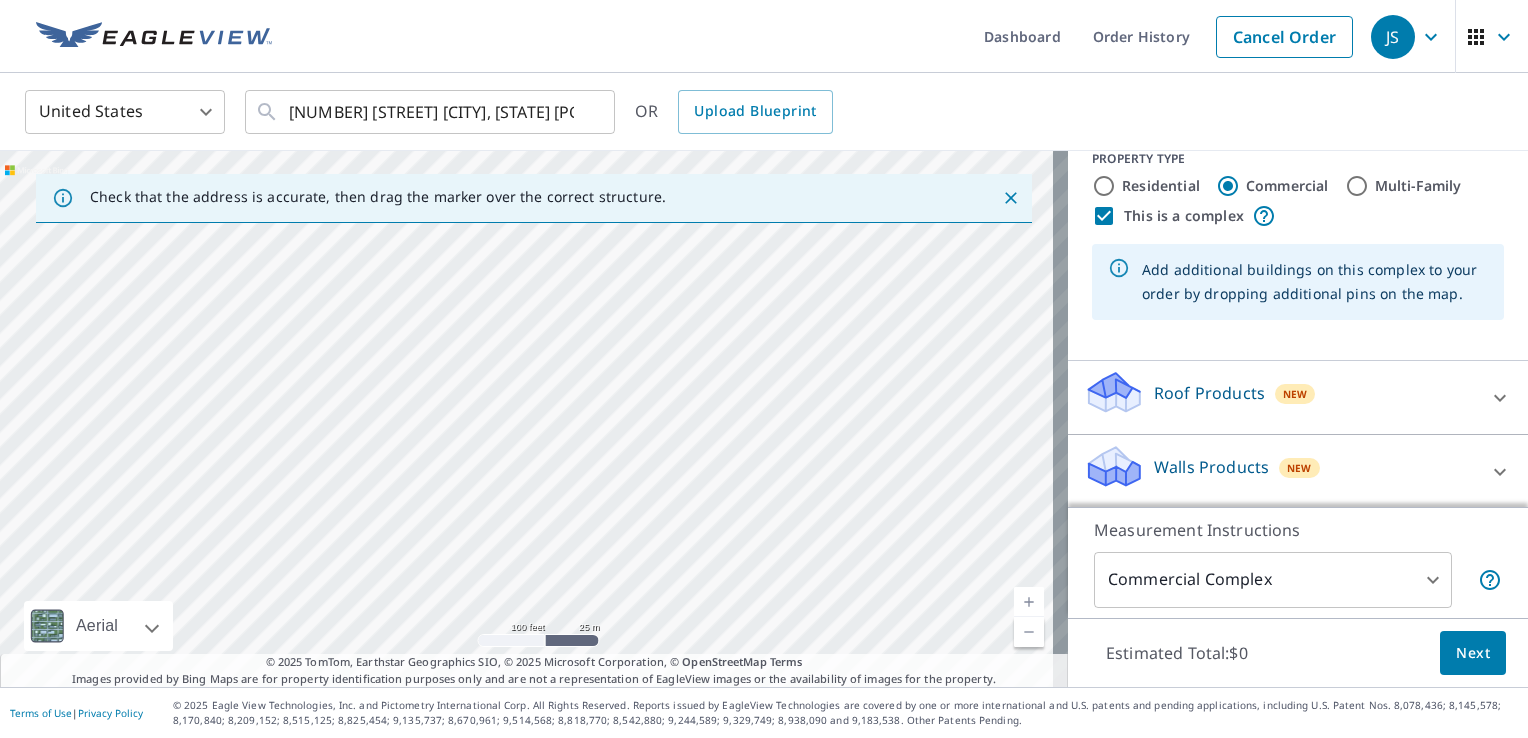 click at bounding box center [534, 419] 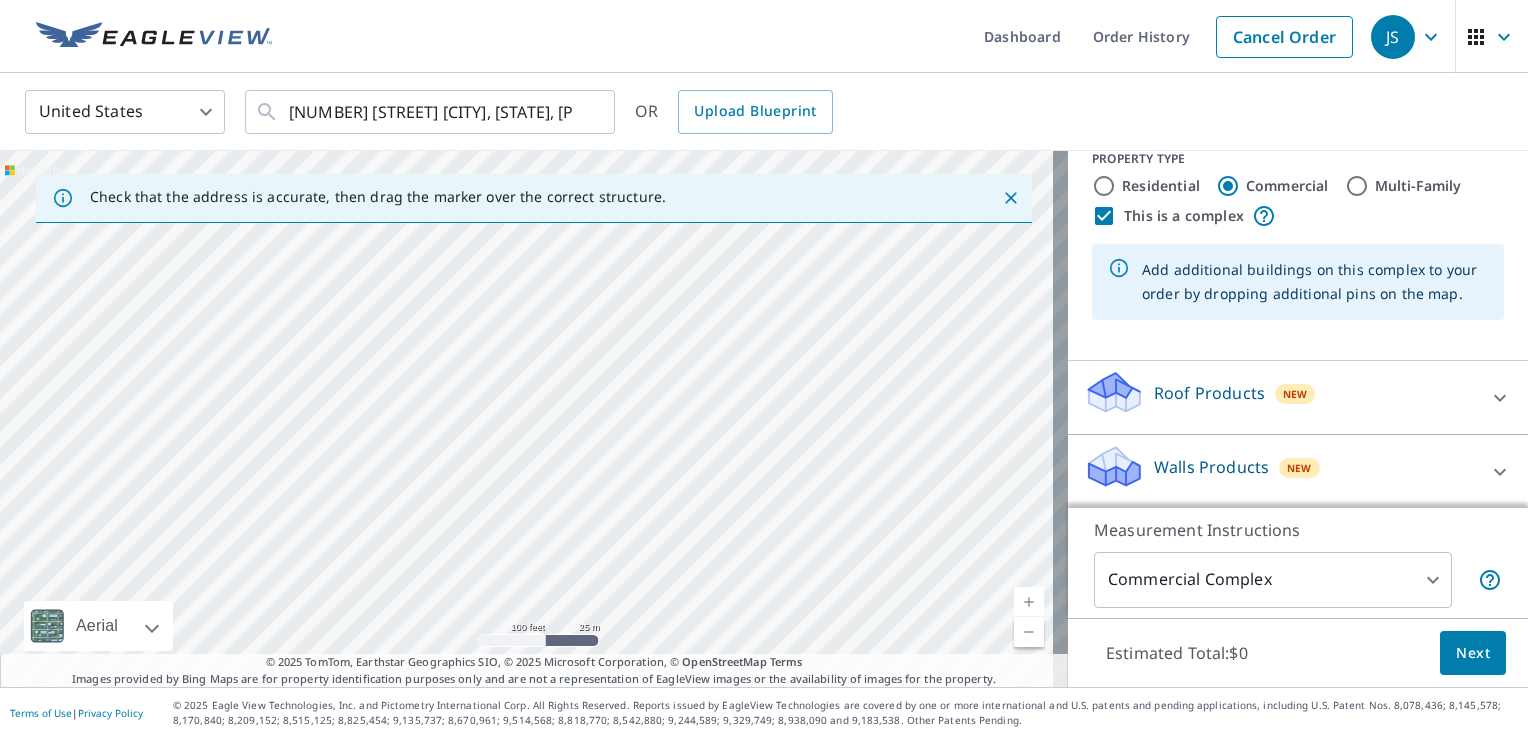 scroll, scrollTop: 35, scrollLeft: 0, axis: vertical 